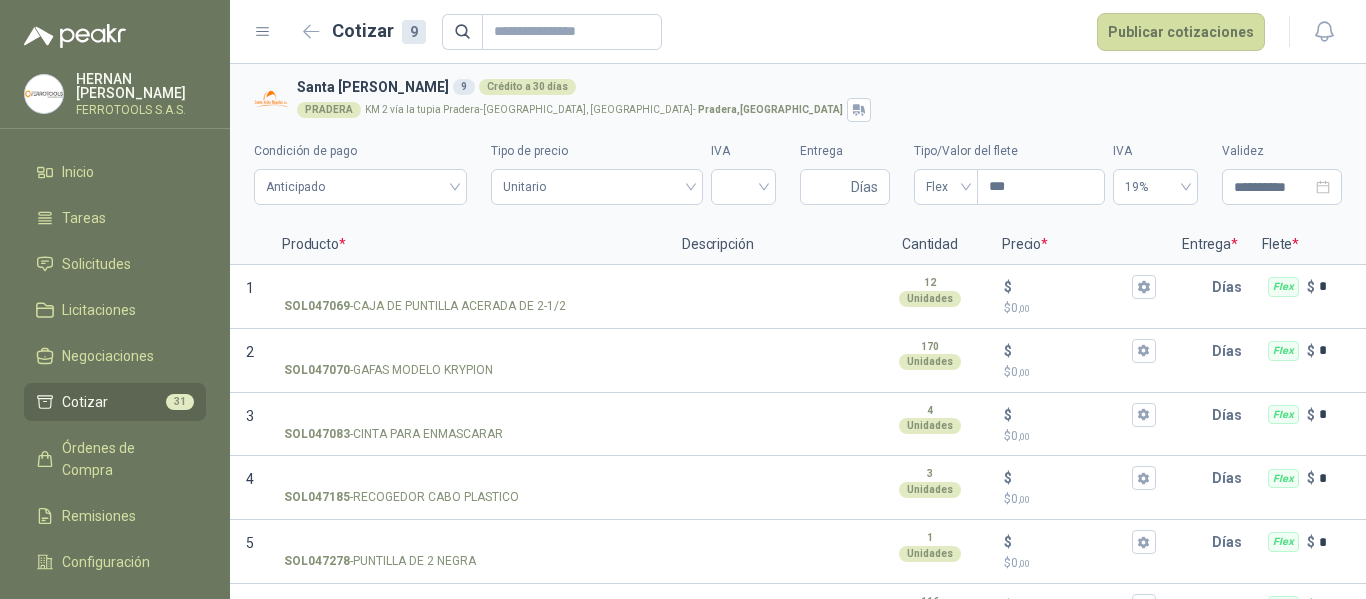 scroll, scrollTop: 0, scrollLeft: 0, axis: both 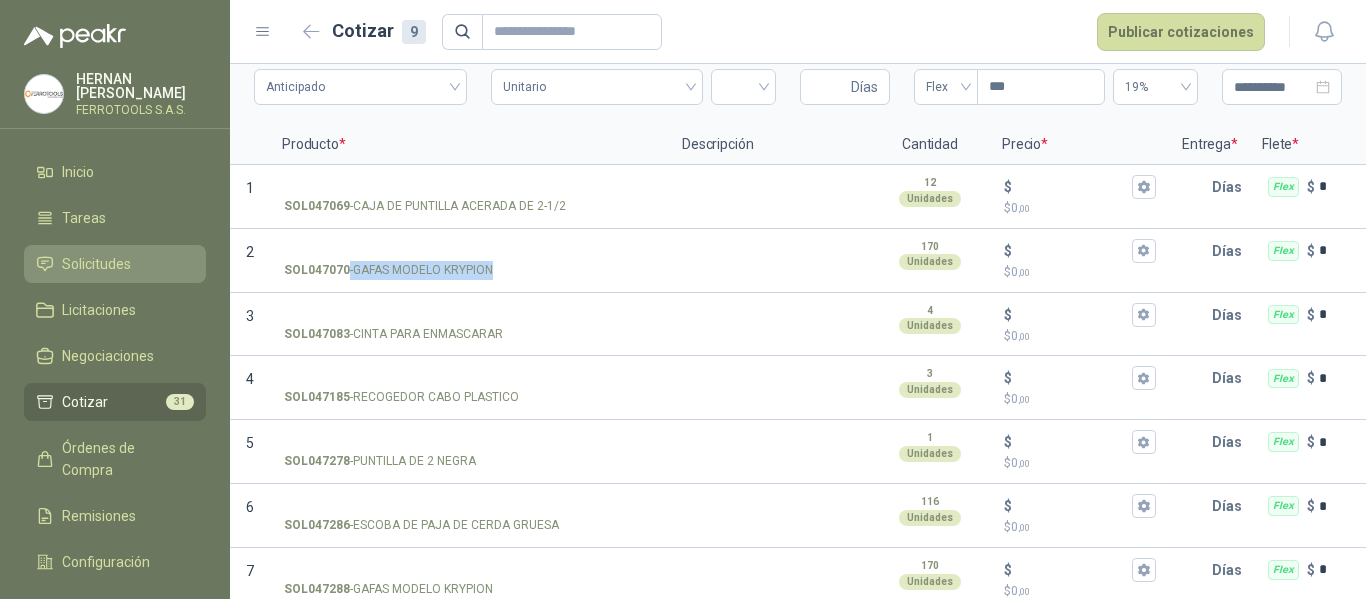 click on "Solicitudes" at bounding box center [96, 264] 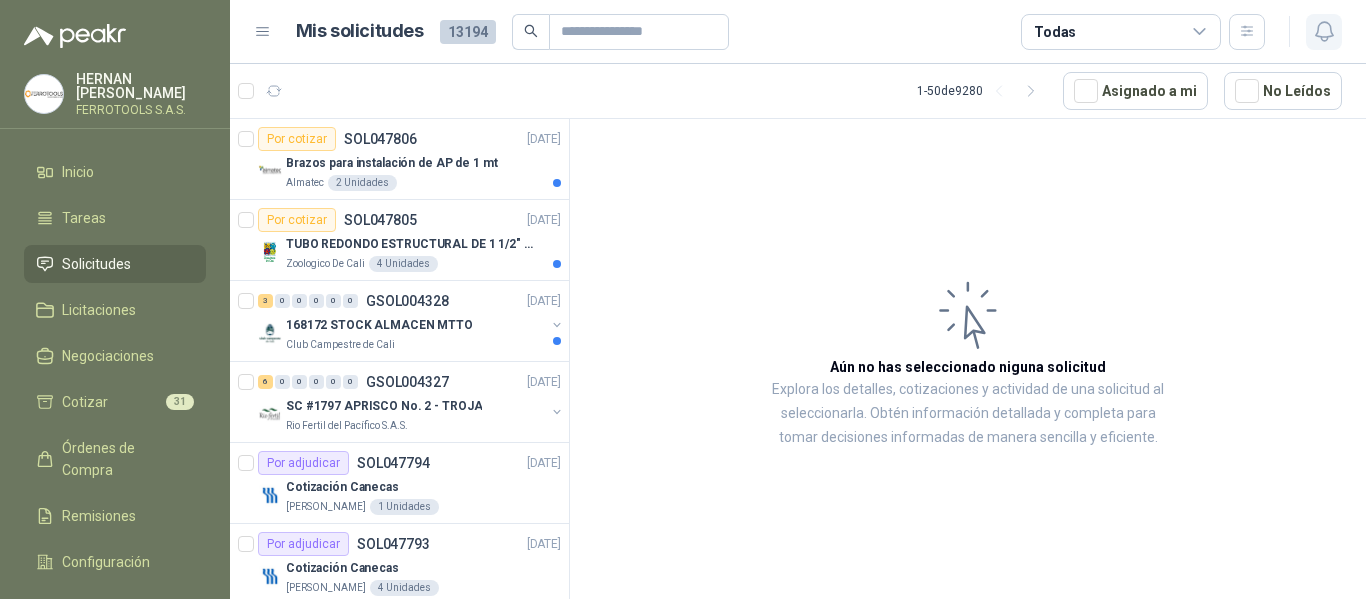 click 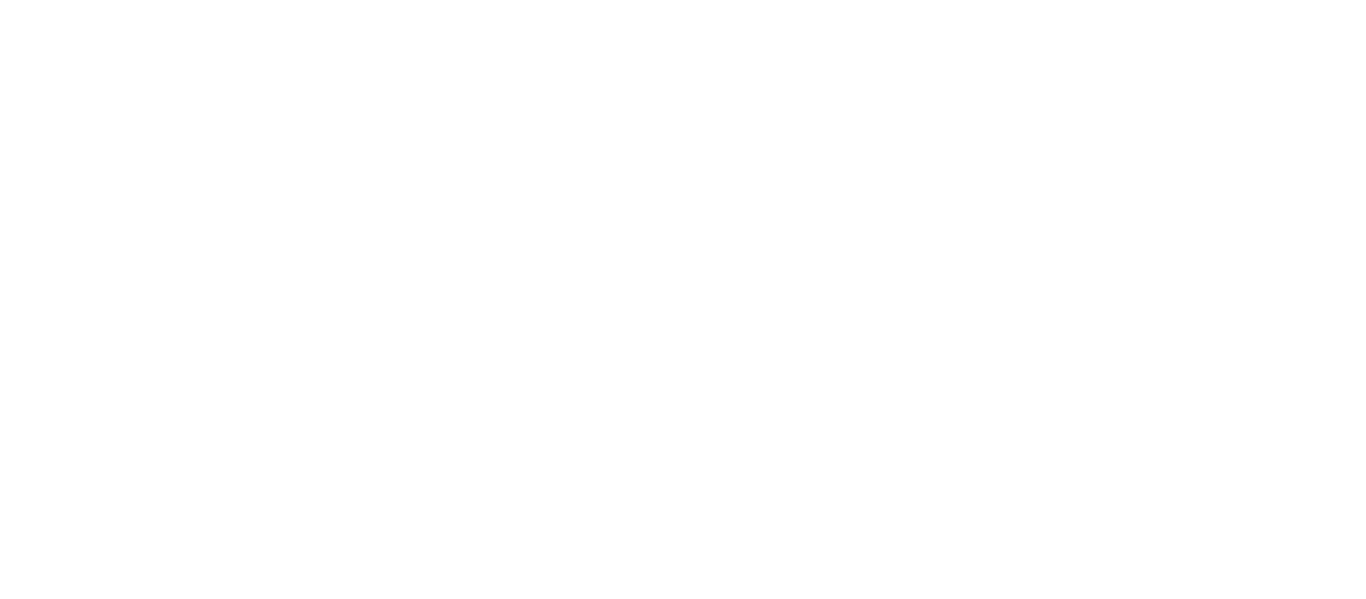 scroll, scrollTop: 0, scrollLeft: 0, axis: both 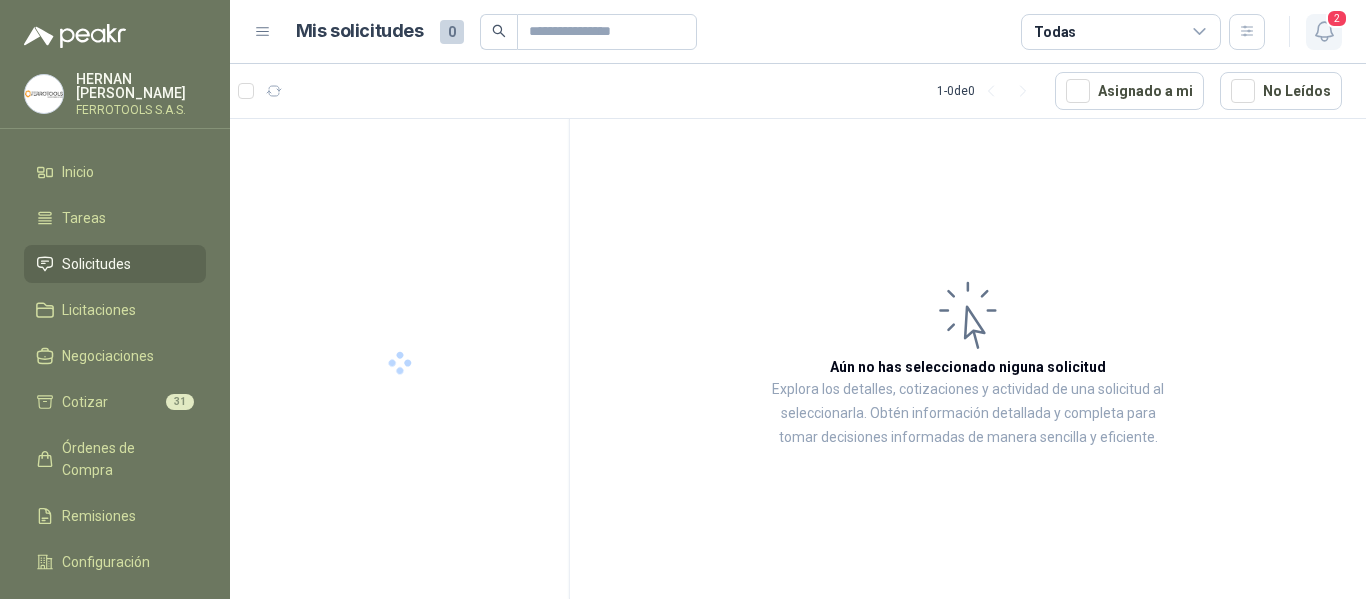 click 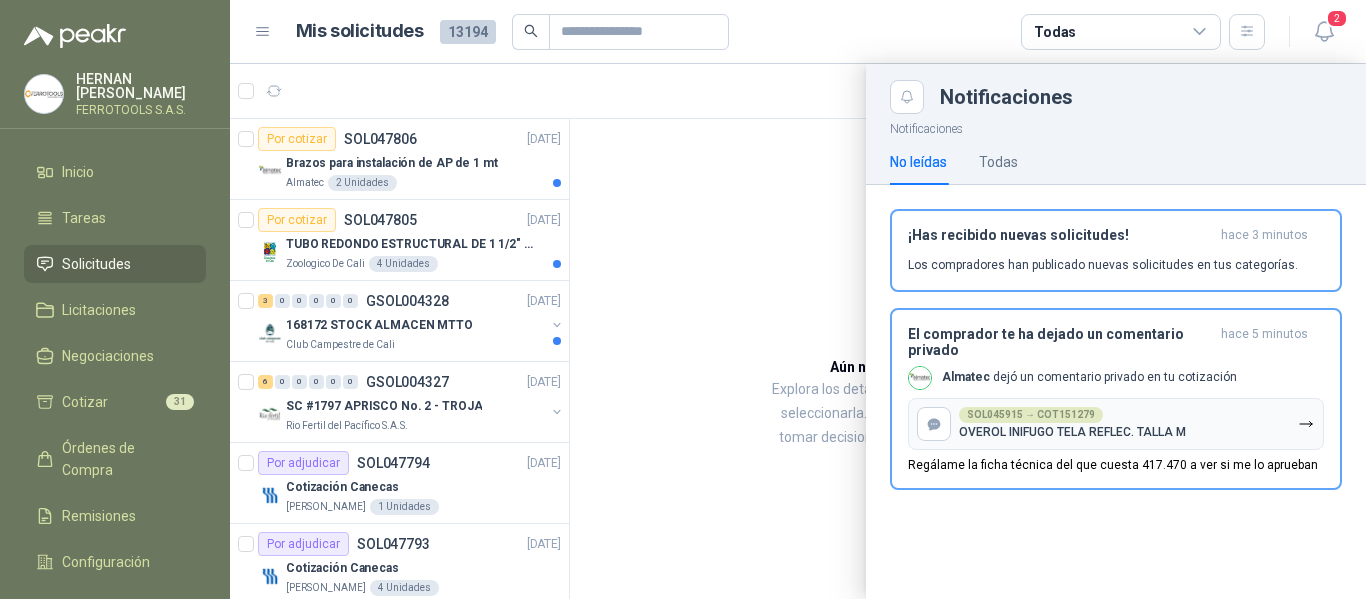 click at bounding box center (798, 331) 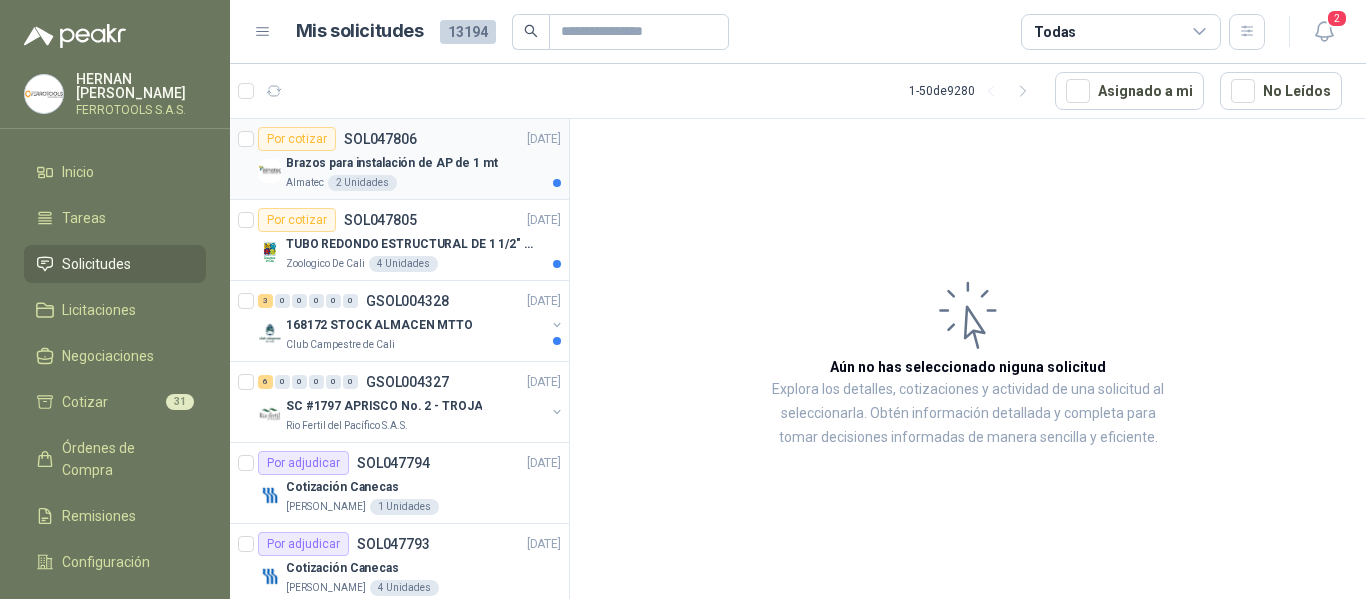 click on "Brazos para instalación de AP de 1 mt" at bounding box center [392, 163] 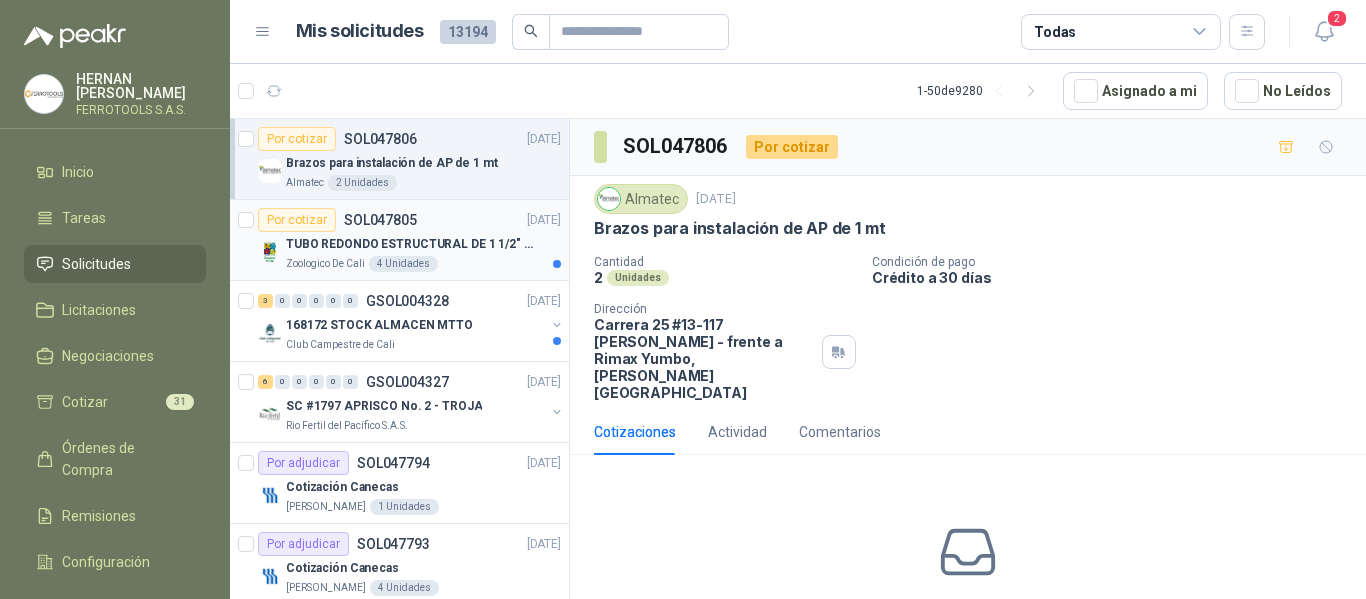 click on "TUBO REDONDO ESTRUCTURAL DE 1 1/2" CALIBRE 18" at bounding box center [410, 244] 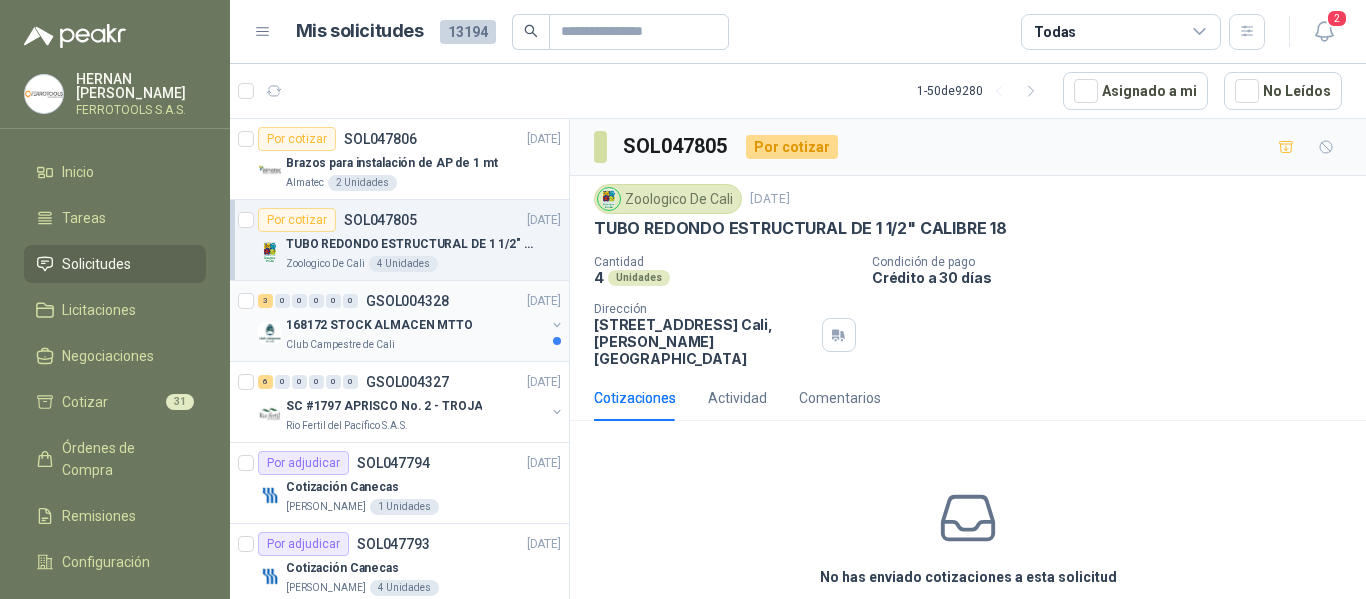 click on "Club Campestre de Cali" at bounding box center [415, 345] 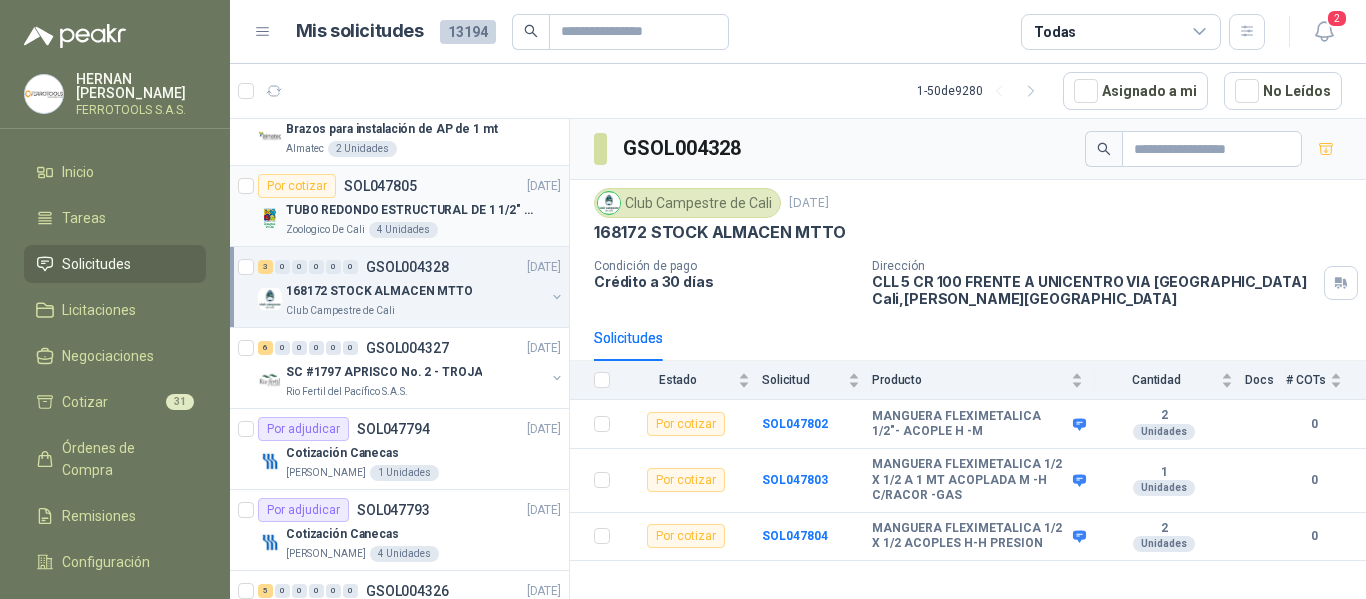scroll, scrollTop: 0, scrollLeft: 0, axis: both 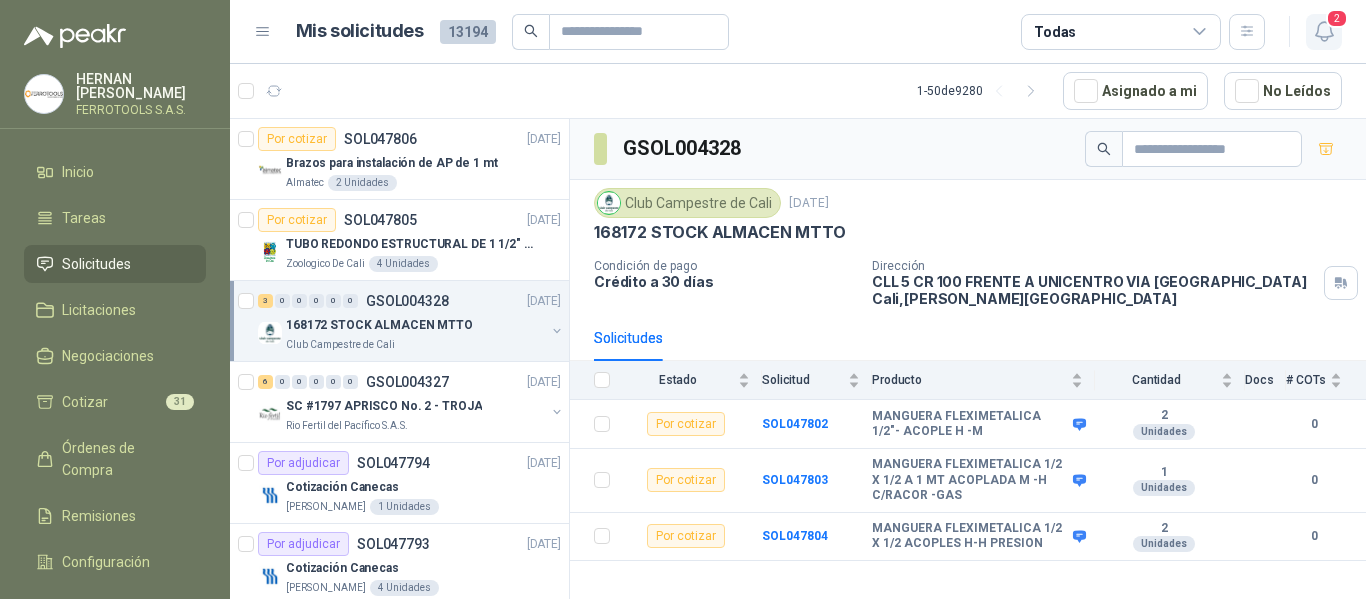 click on "2" at bounding box center (1337, 18) 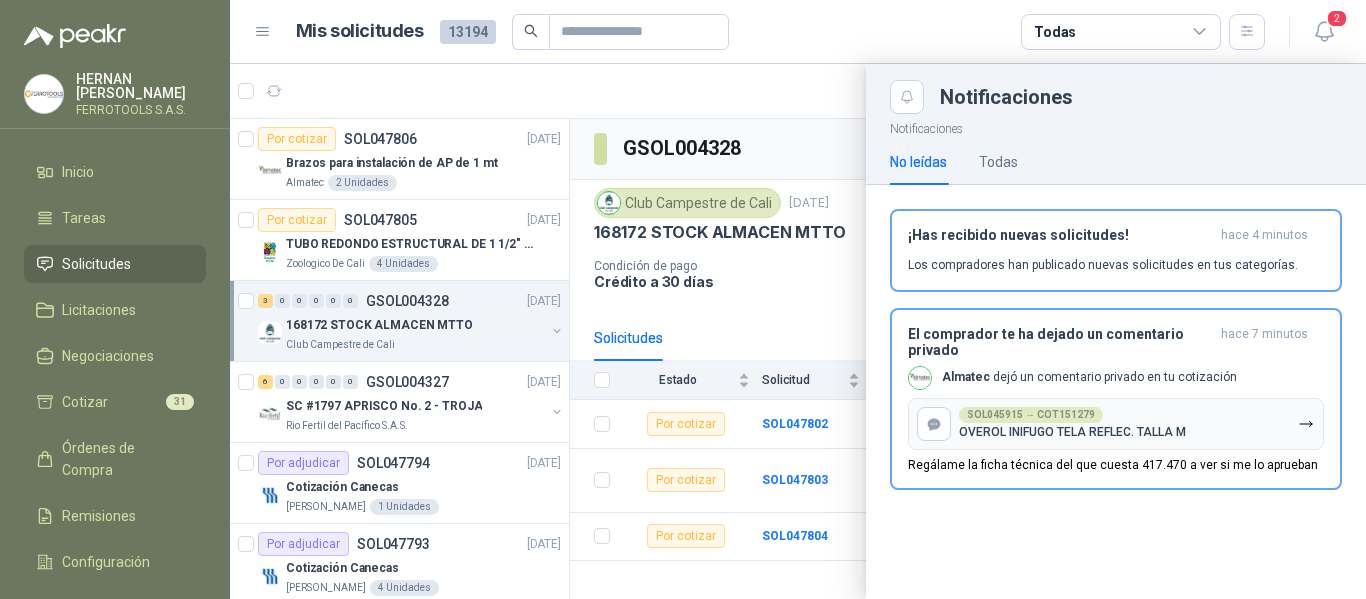 click at bounding box center (798, 331) 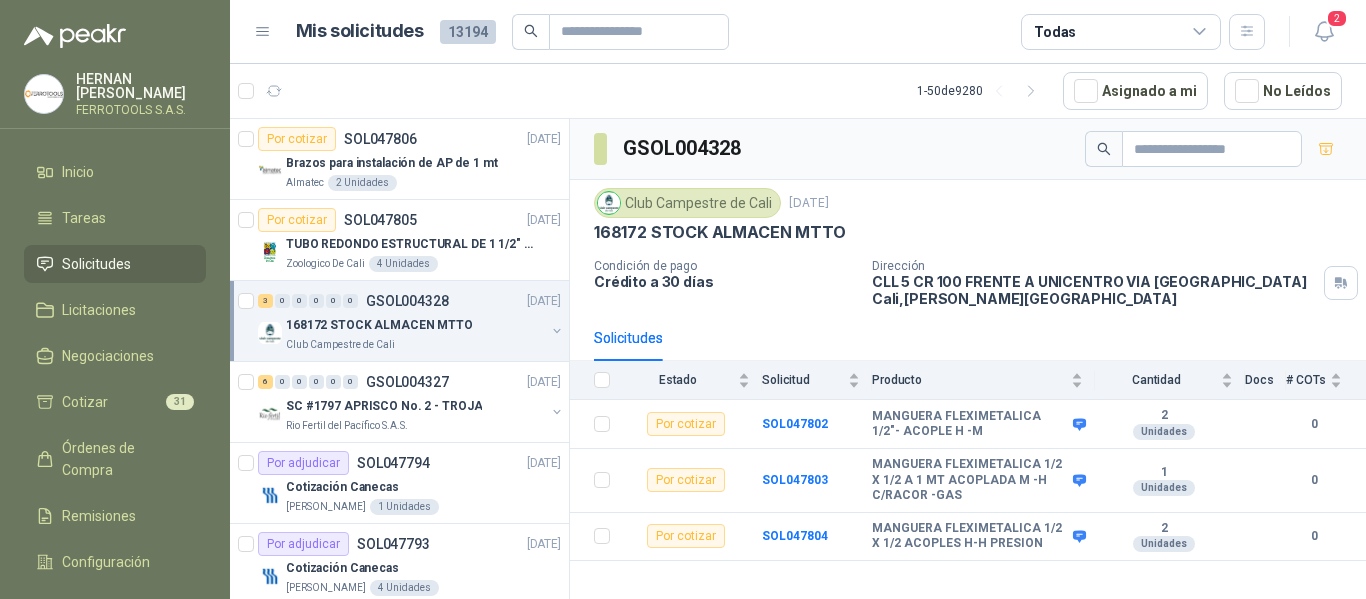 type 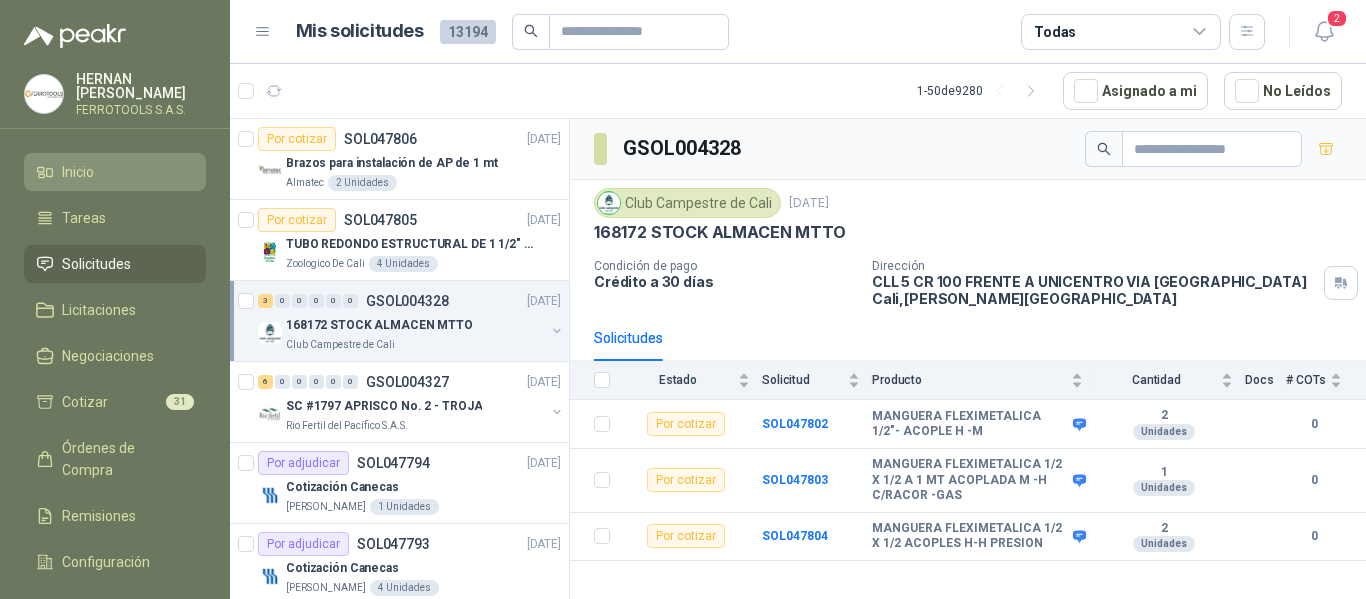 click on "Inicio" at bounding box center (115, 172) 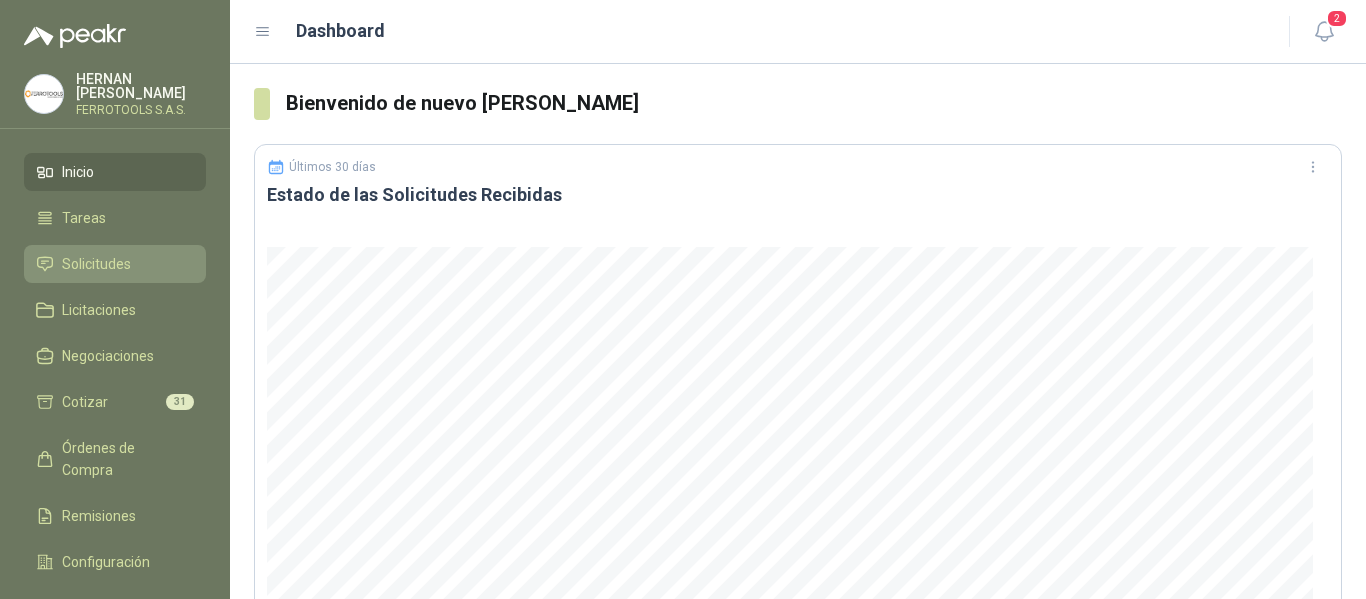 click on "Solicitudes" at bounding box center (96, 264) 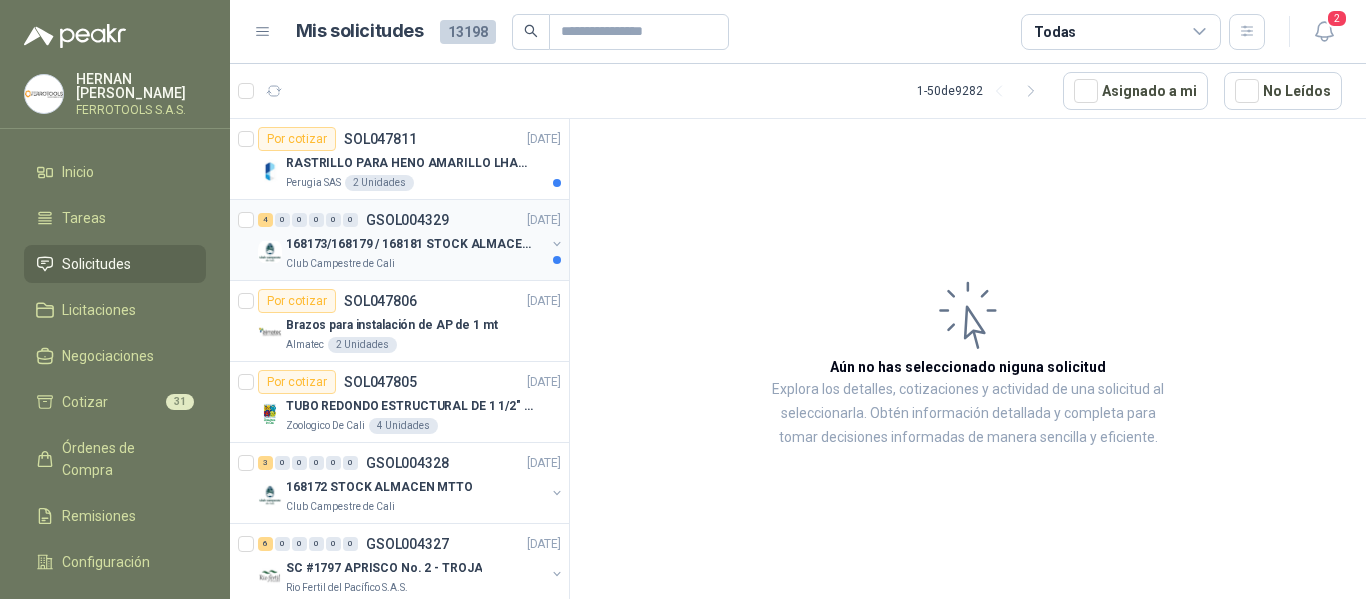 click on "Club Campestre de Cali" at bounding box center [415, 264] 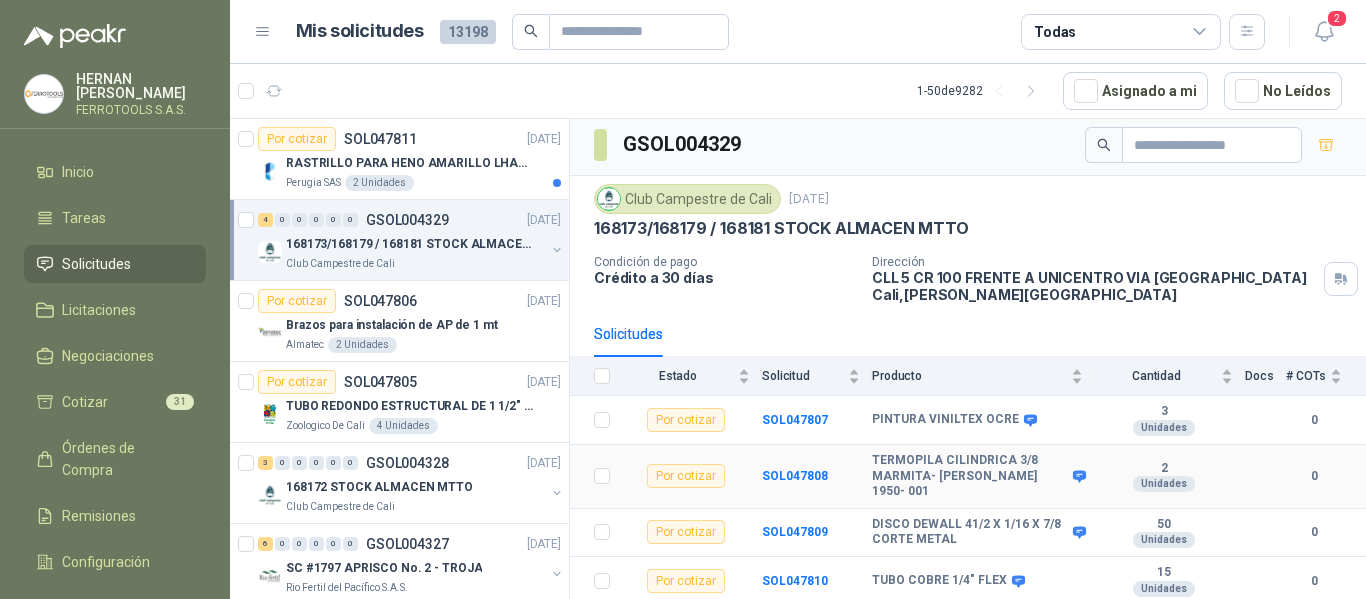 scroll, scrollTop: 0, scrollLeft: 0, axis: both 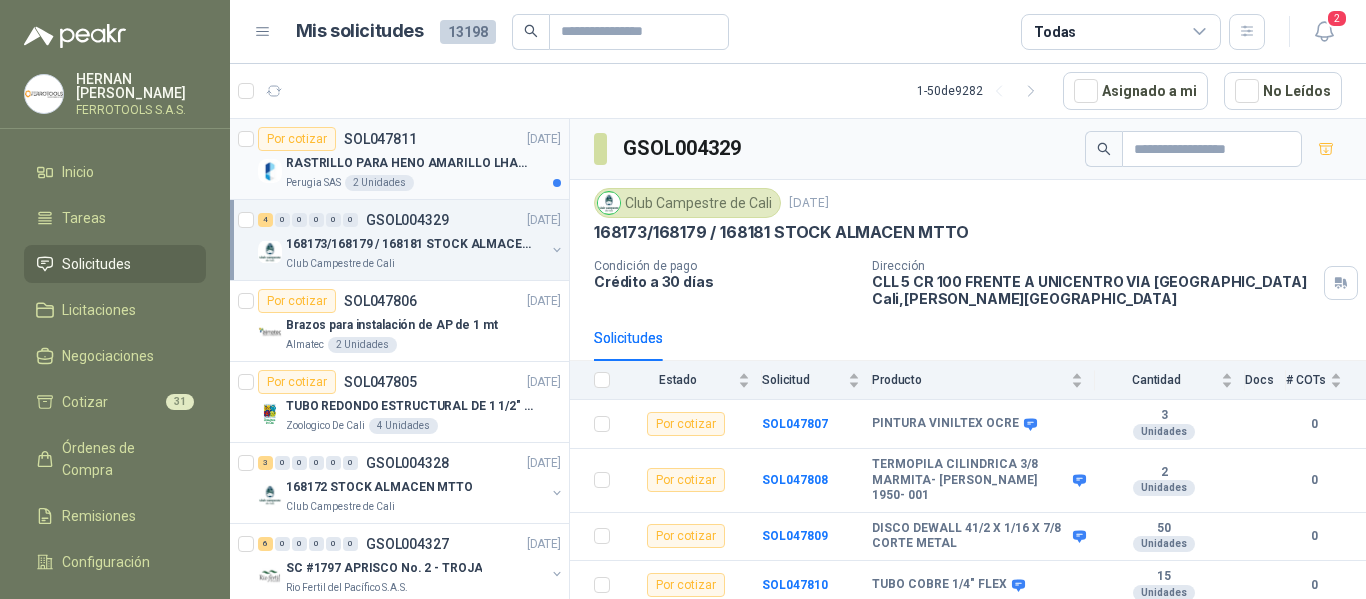 click on "Perugia SAS 2   Unidades" at bounding box center (423, 183) 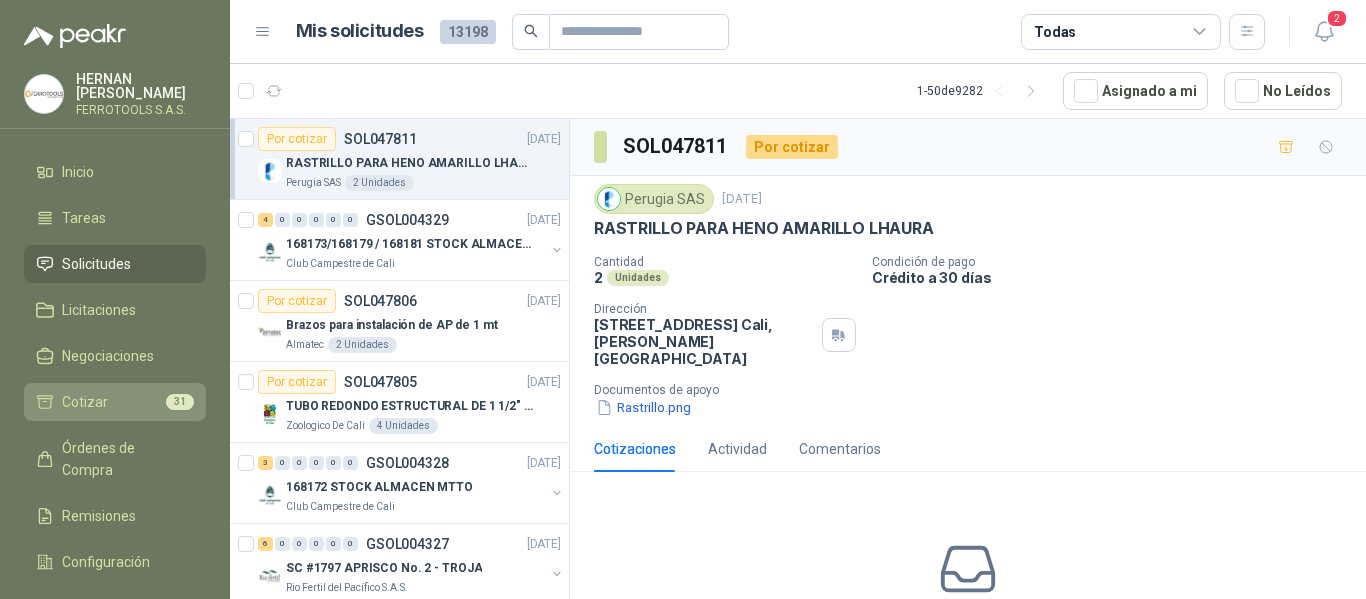 click on "Cotizar 31" at bounding box center (115, 402) 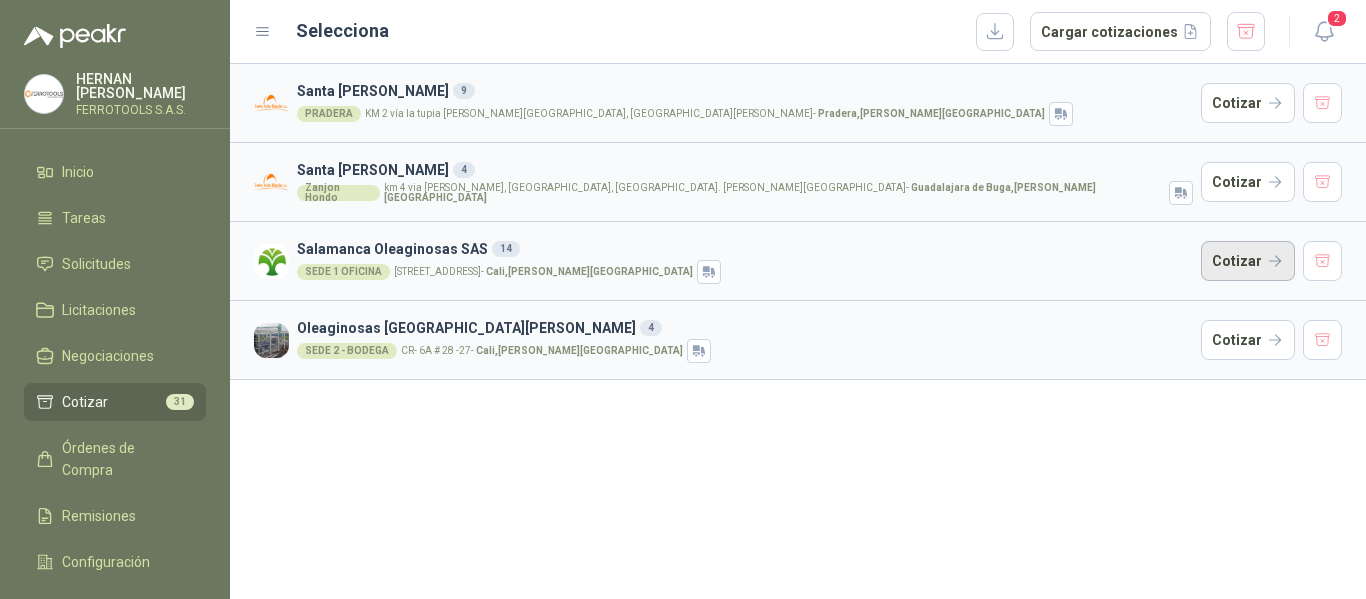 click on "Cotizar" at bounding box center [1248, 261] 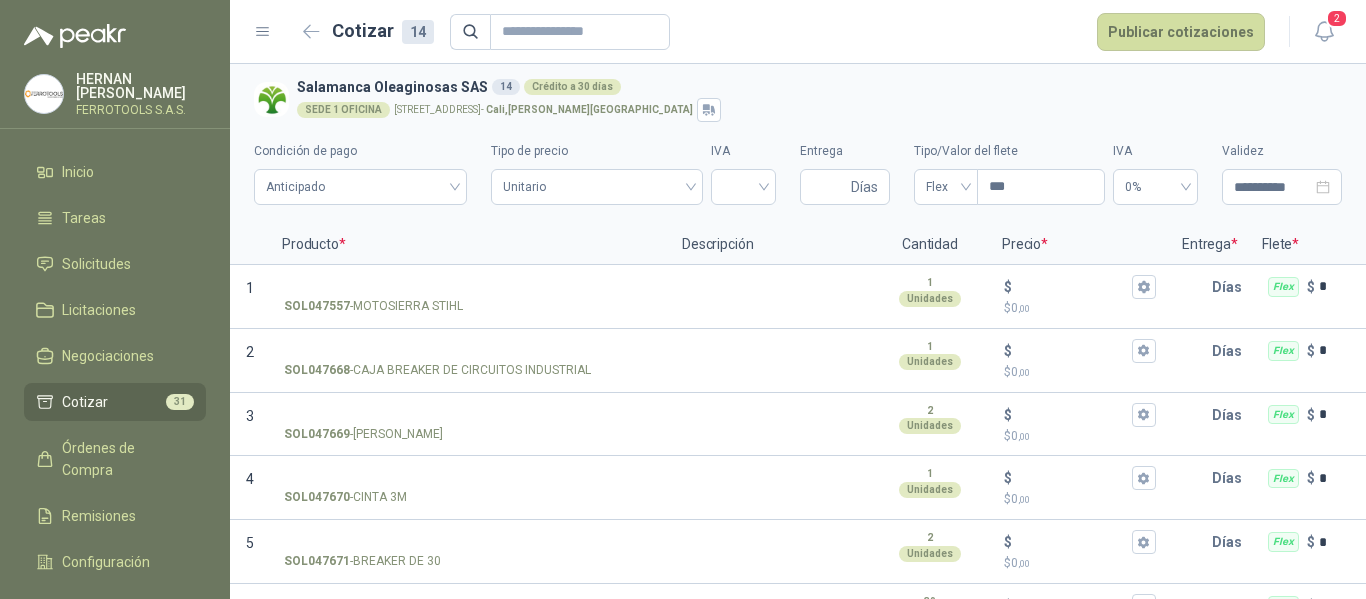 type 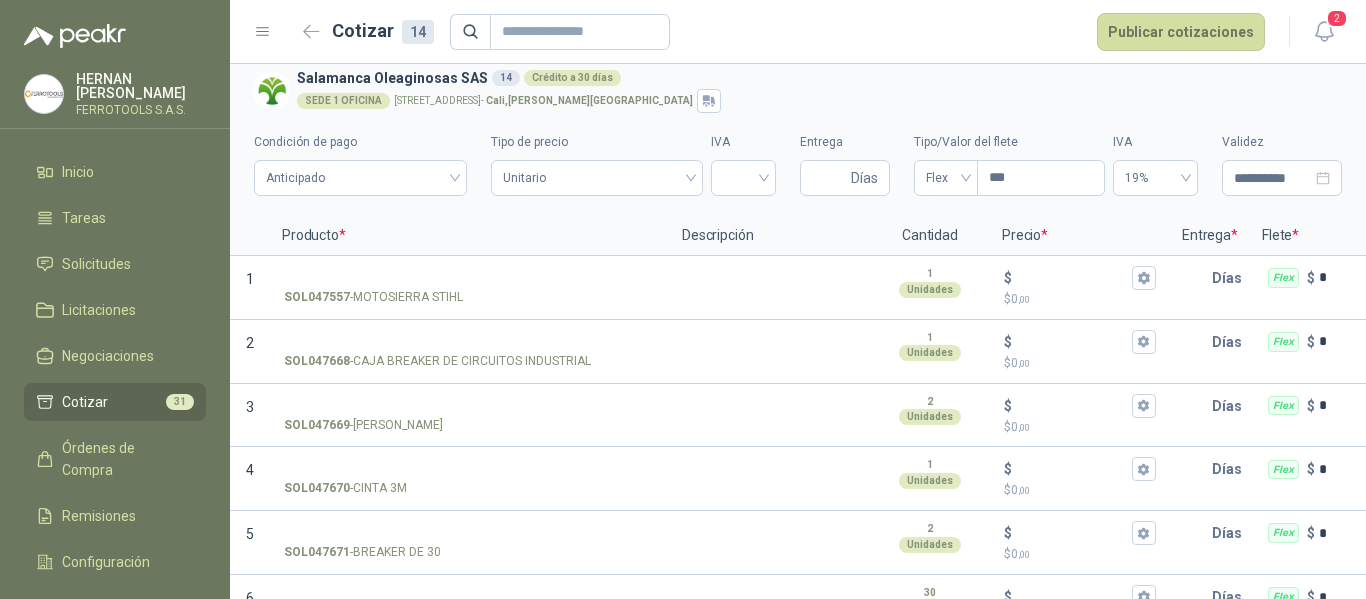 scroll, scrollTop: 0, scrollLeft: 0, axis: both 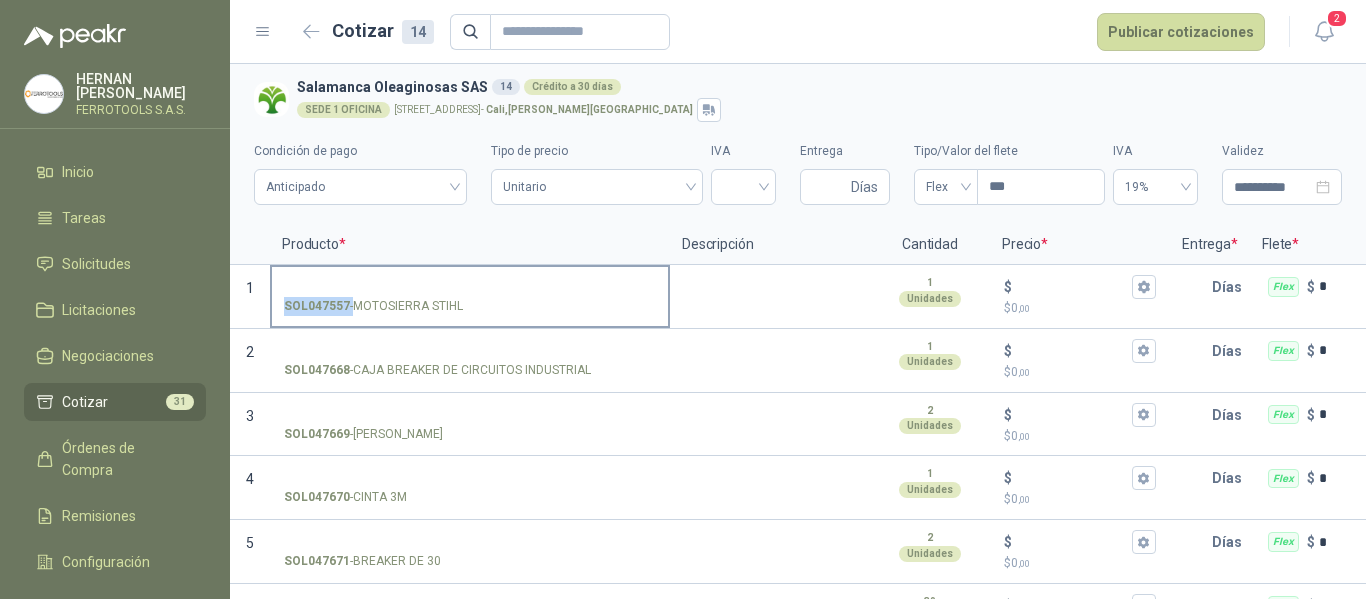 drag, startPoint x: 348, startPoint y: 305, endPoint x: 284, endPoint y: 304, distance: 64.00781 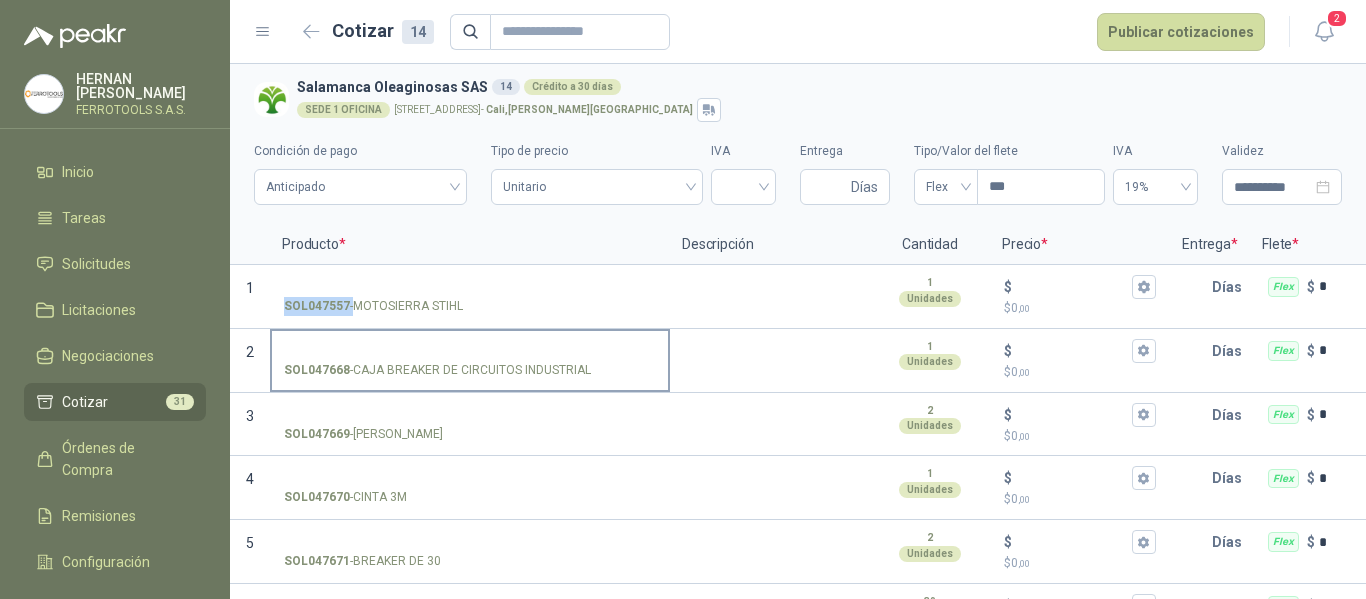 copy on "SOL047557" 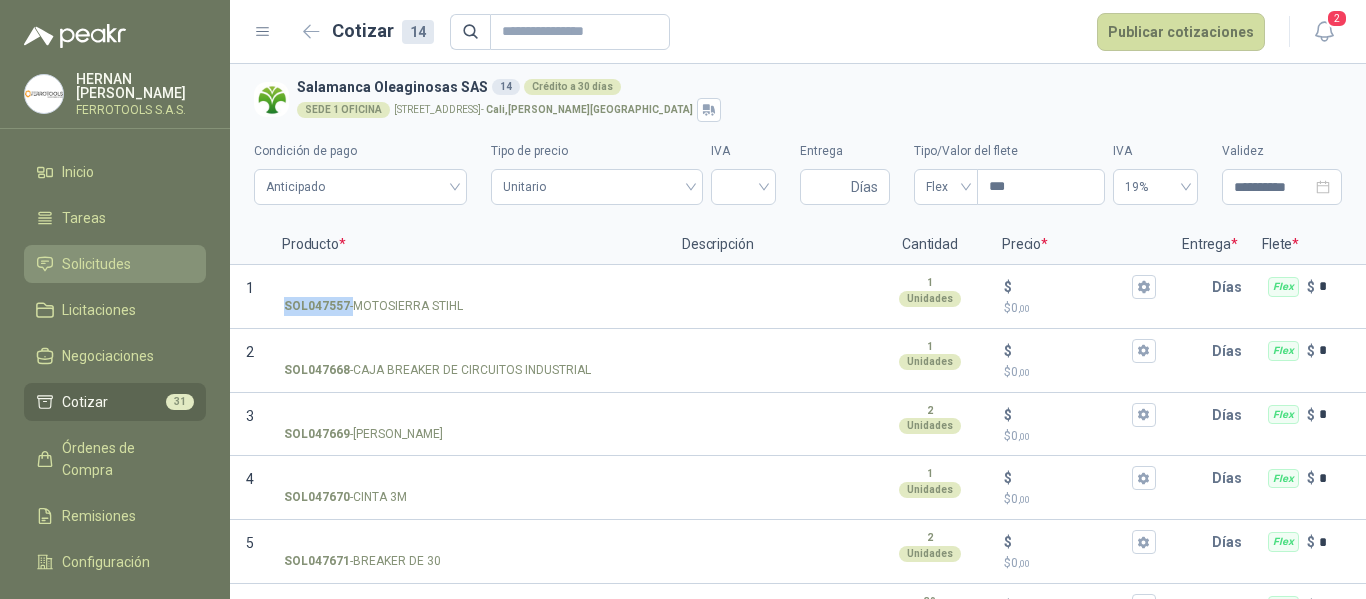 click on "Solicitudes" at bounding box center (96, 264) 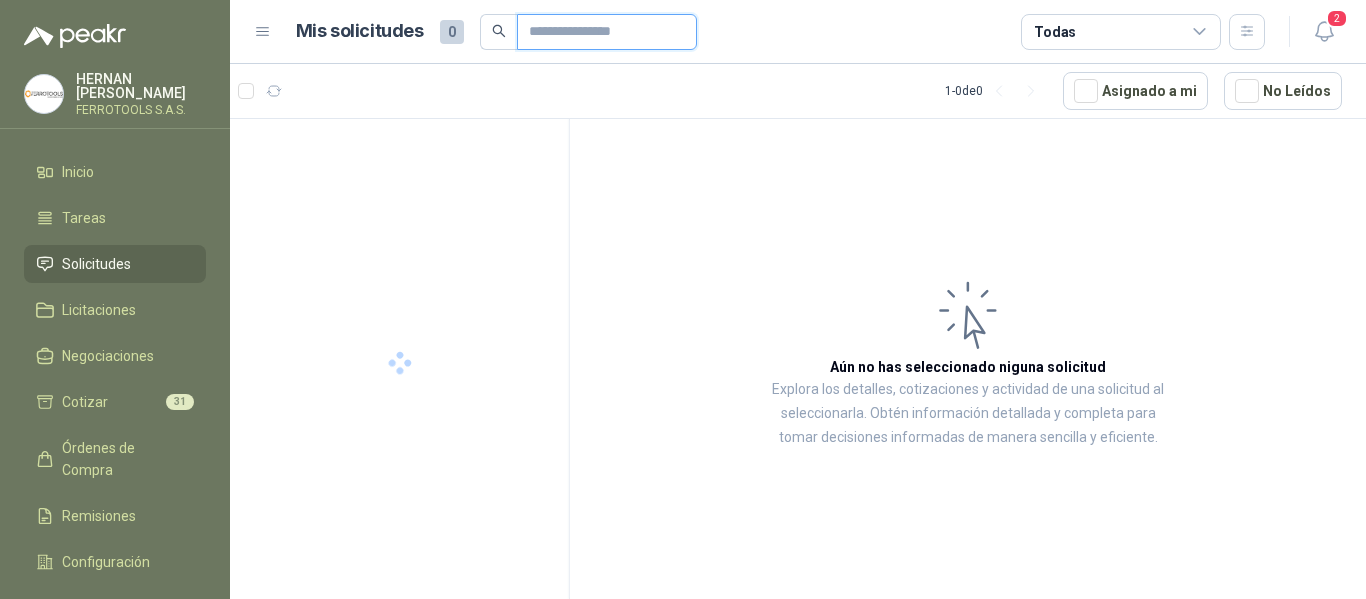 click at bounding box center [599, 32] 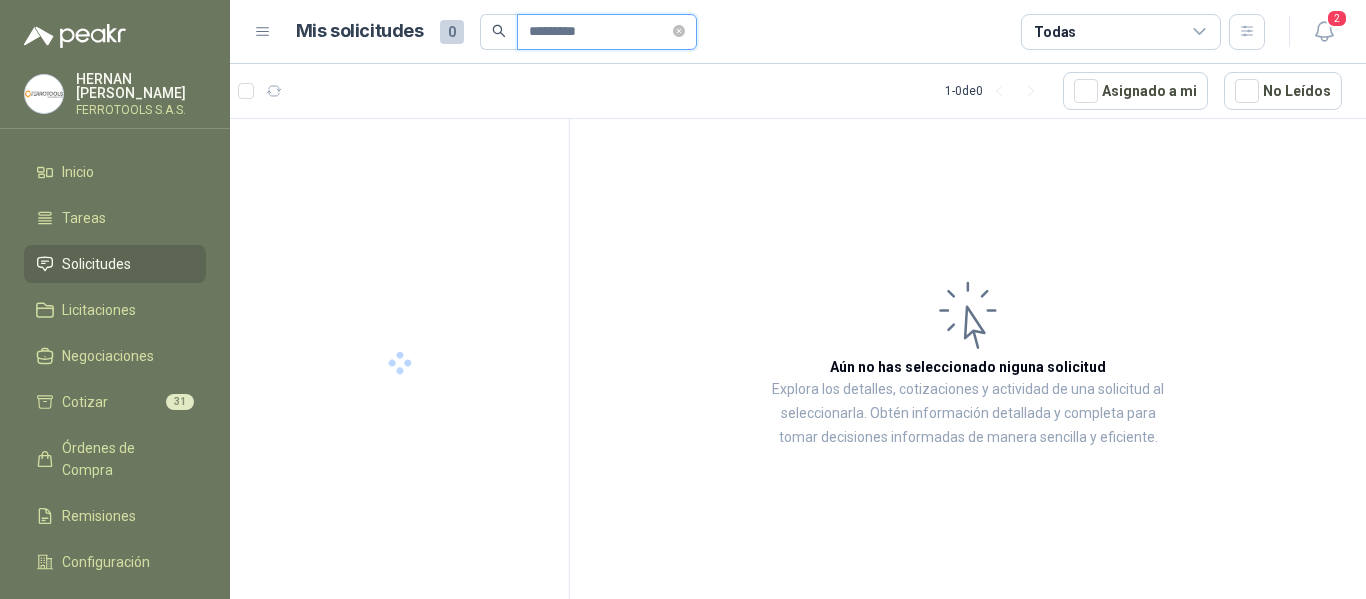 type on "*********" 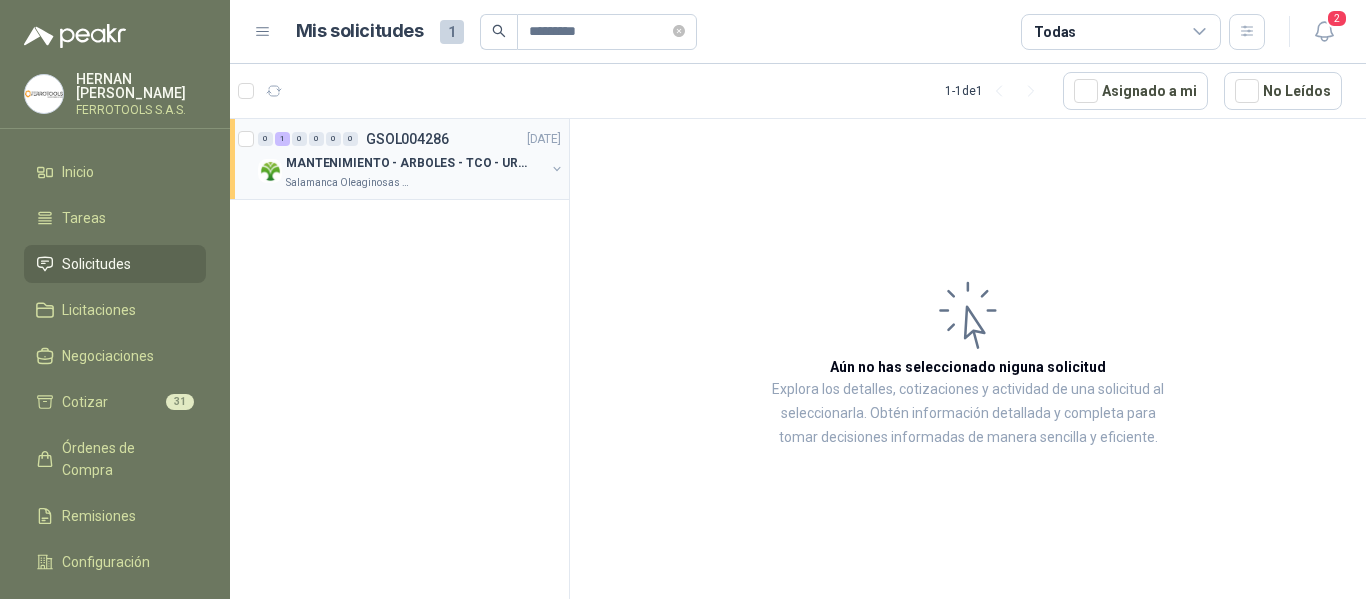 click on "Salamanca Oleaginosas SAS" at bounding box center [415, 183] 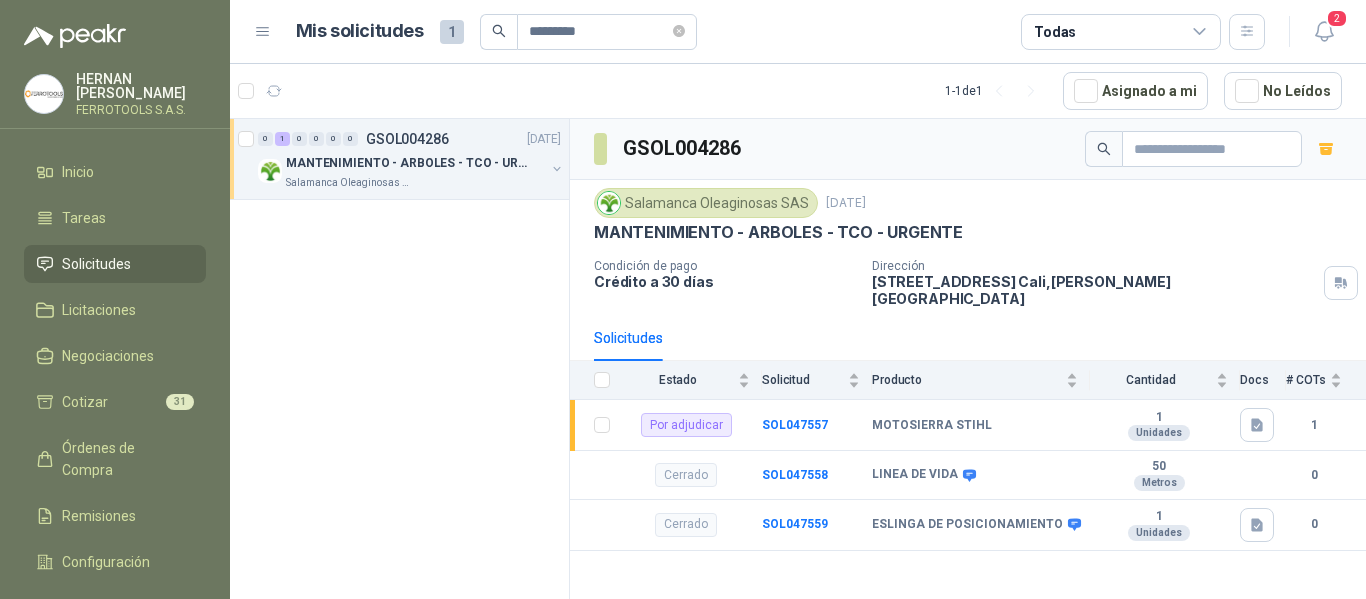 click on "Solicitudes" at bounding box center [115, 264] 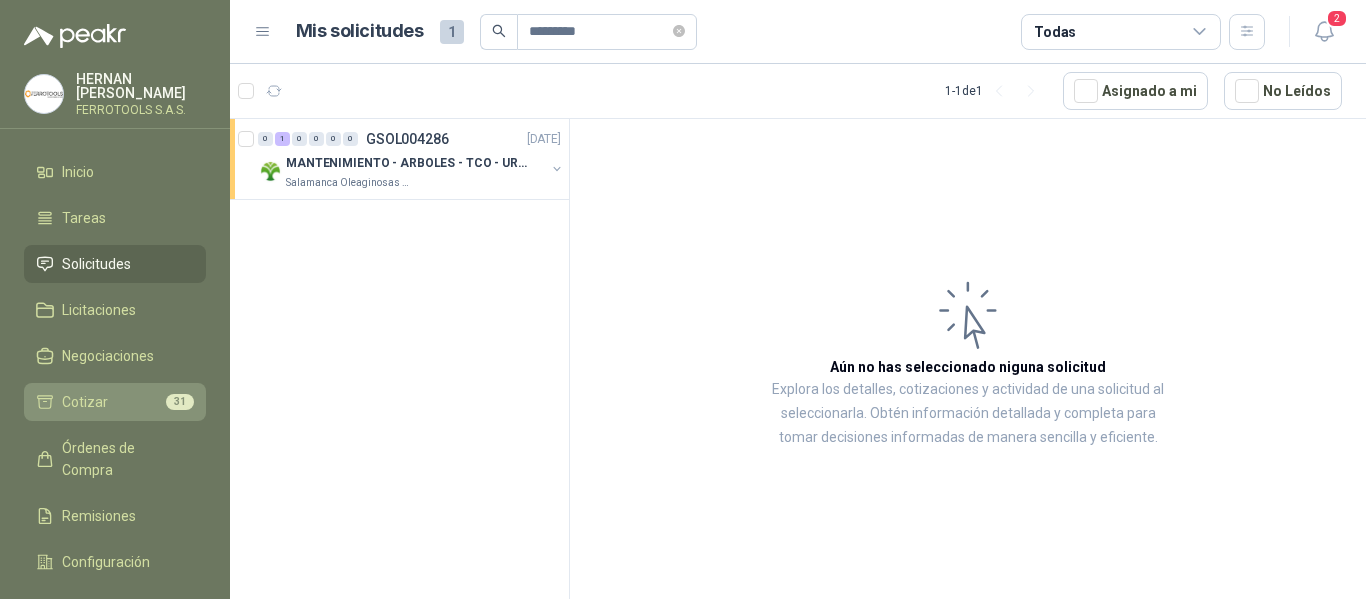 click on "Cotizar 31" at bounding box center [115, 402] 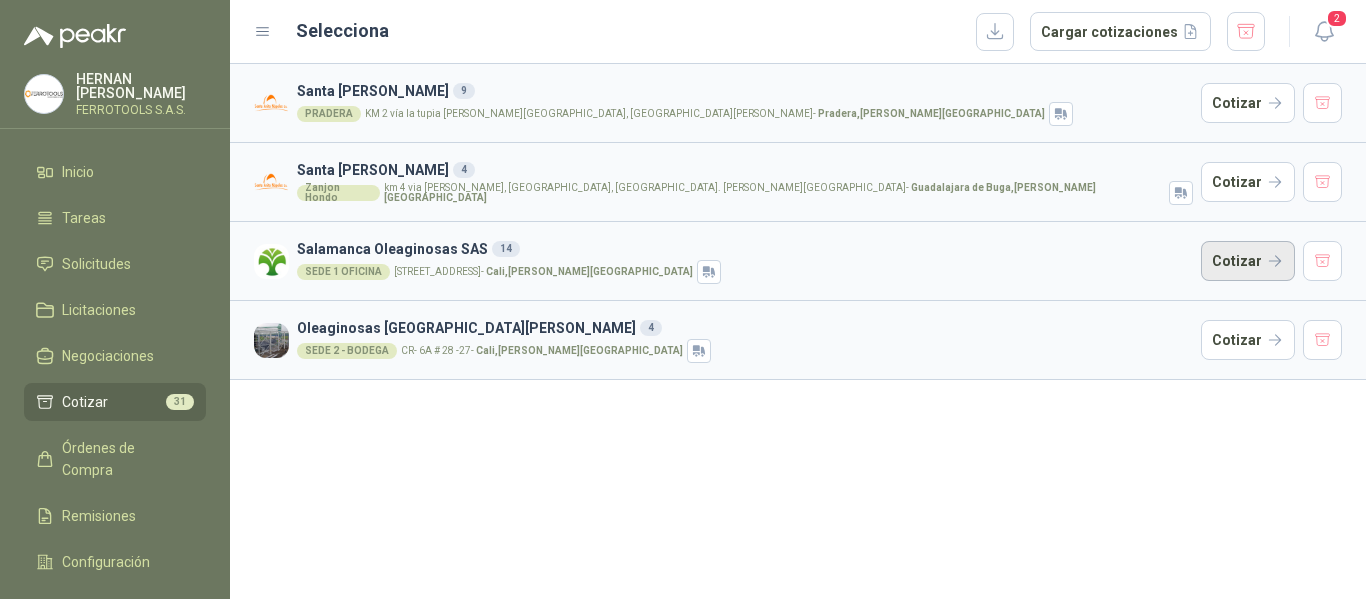 click on "Cotizar" at bounding box center (1248, 261) 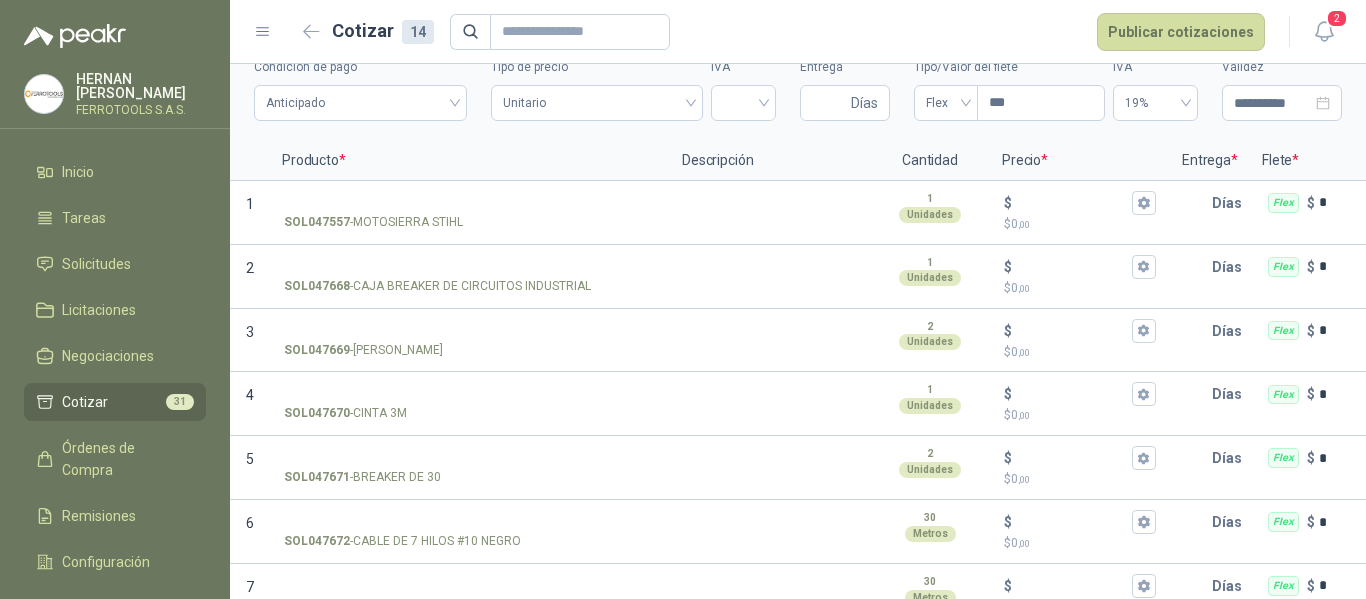scroll, scrollTop: 200, scrollLeft: 0, axis: vertical 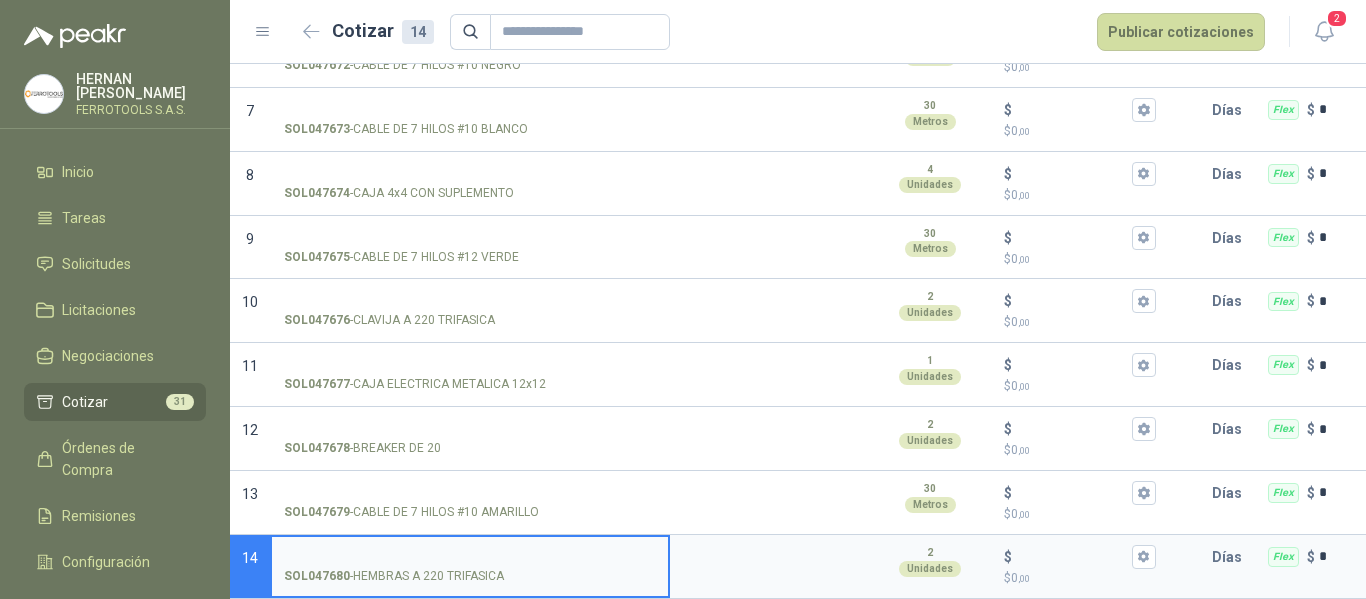 click on "Cotizar" at bounding box center [85, 402] 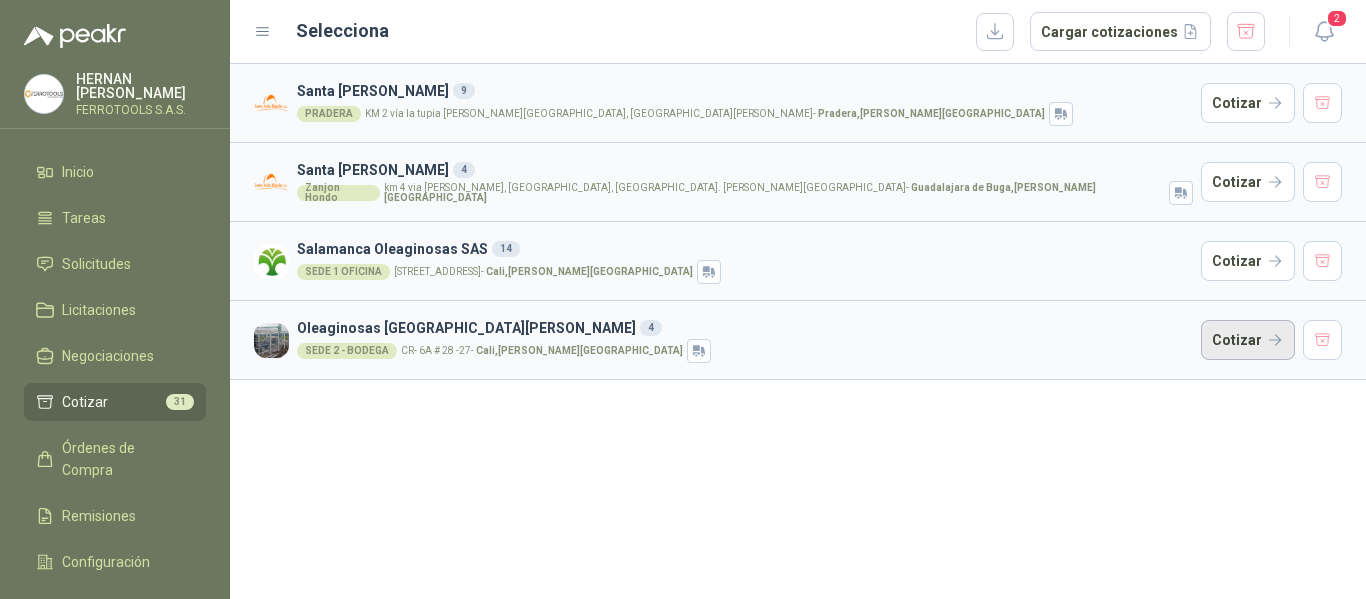 click on "Cotizar" at bounding box center [1248, 340] 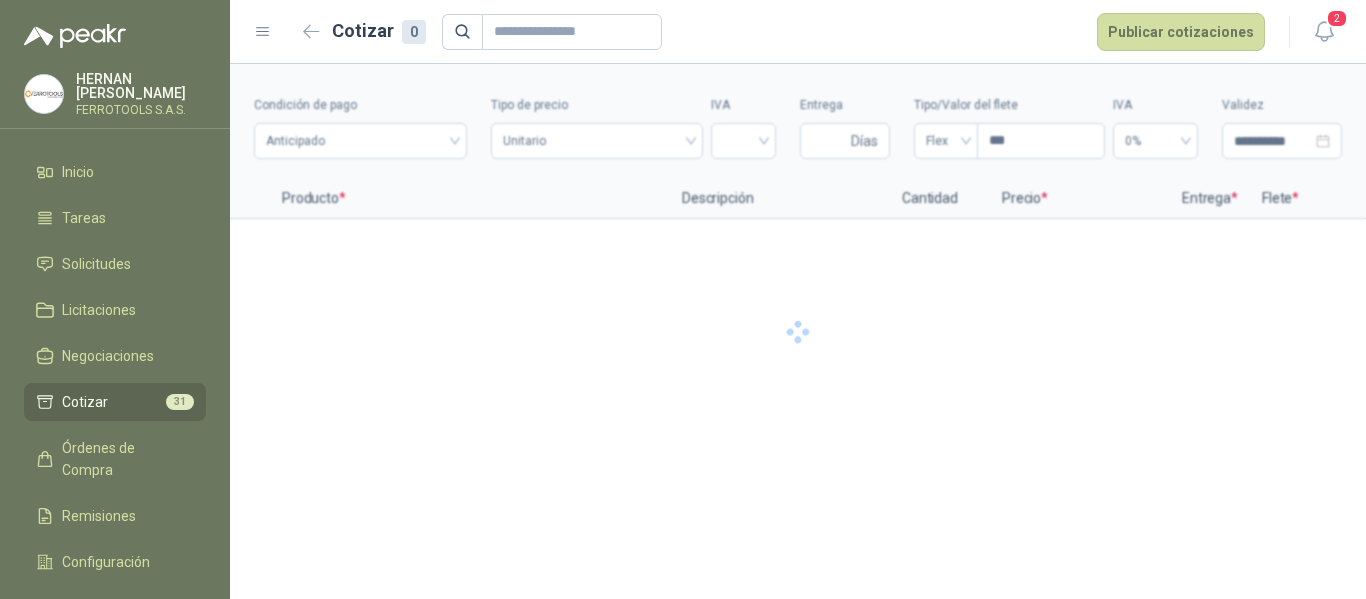 type 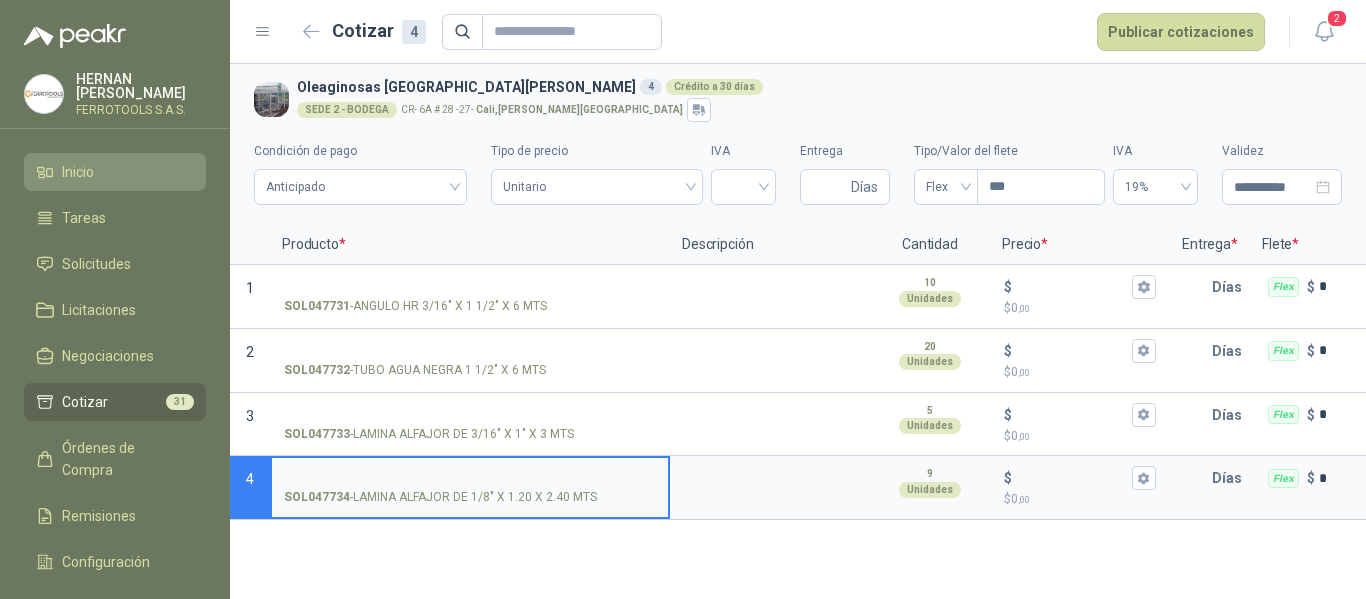 click on "Inicio" at bounding box center [115, 172] 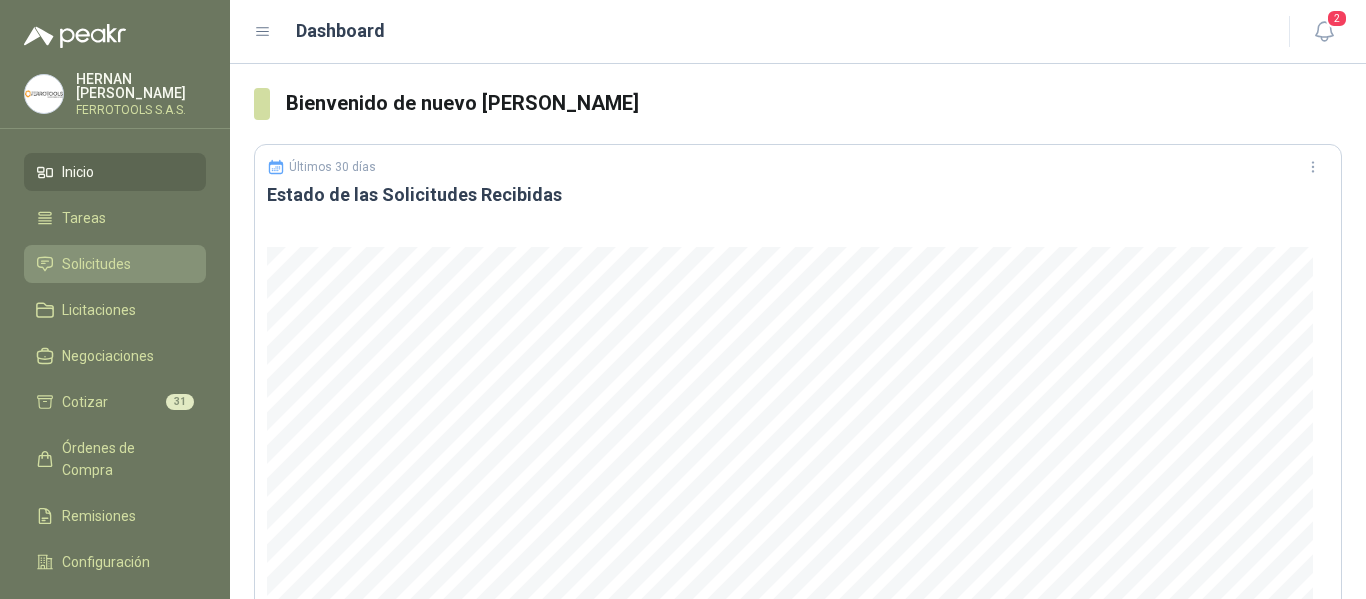 click on "Solicitudes" at bounding box center [115, 264] 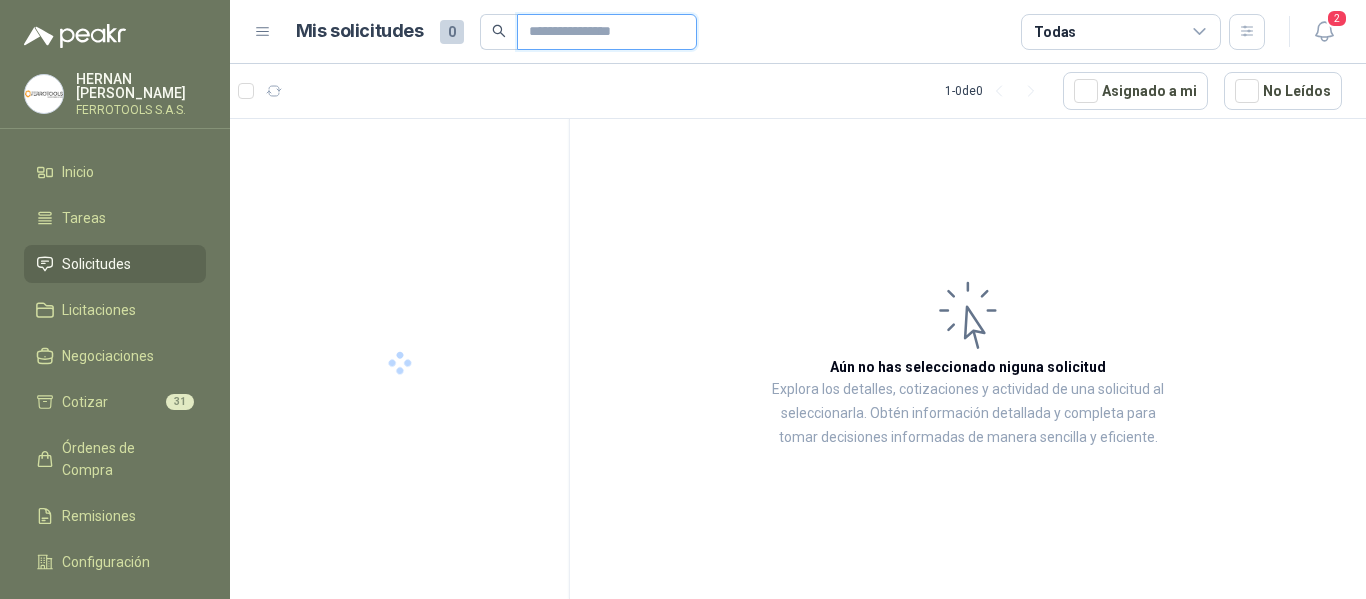 click at bounding box center [599, 32] 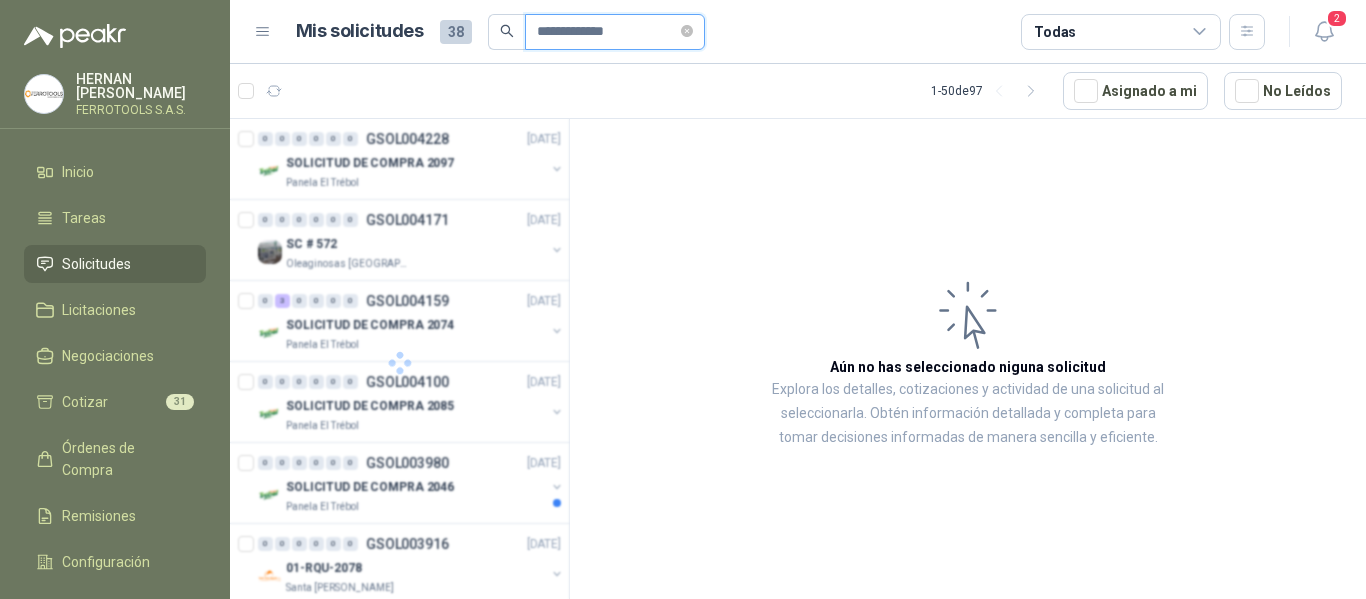 type on "**********" 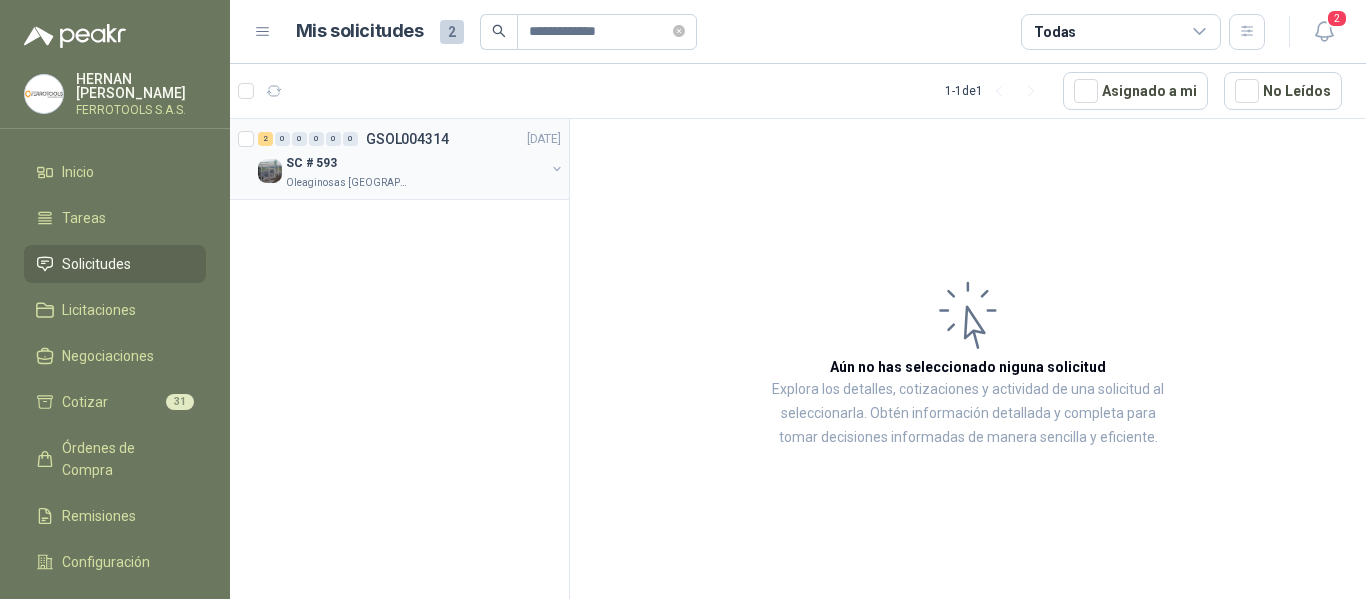 click on "SC # 593" at bounding box center [415, 163] 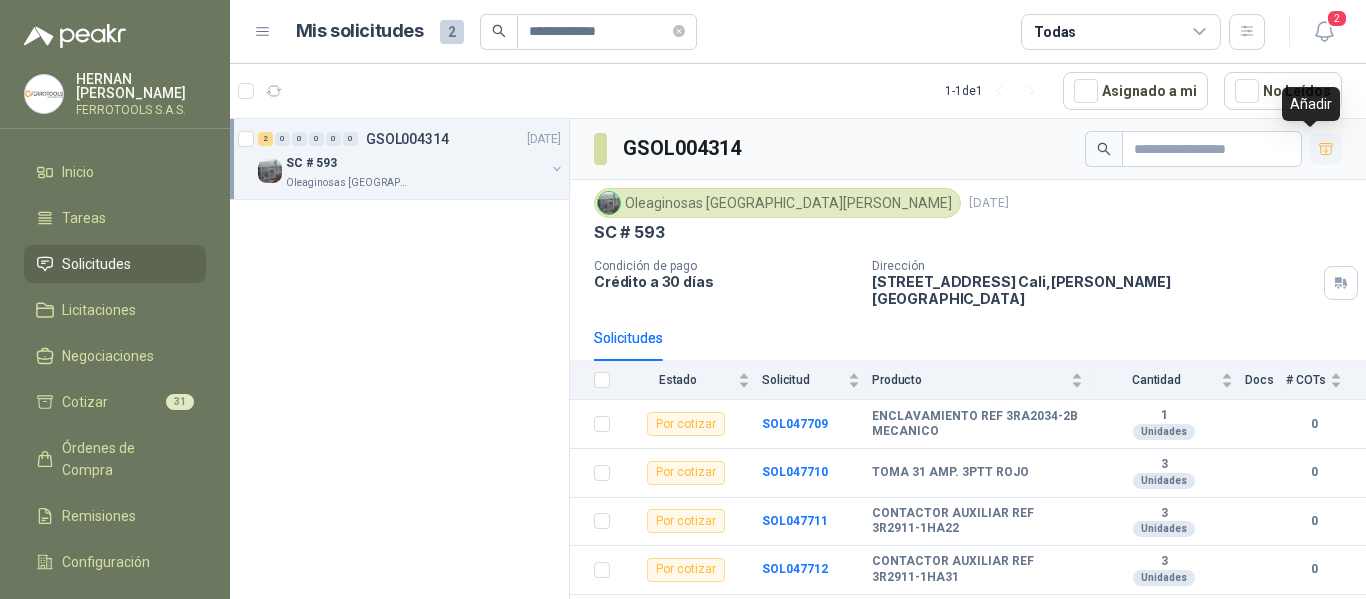 click 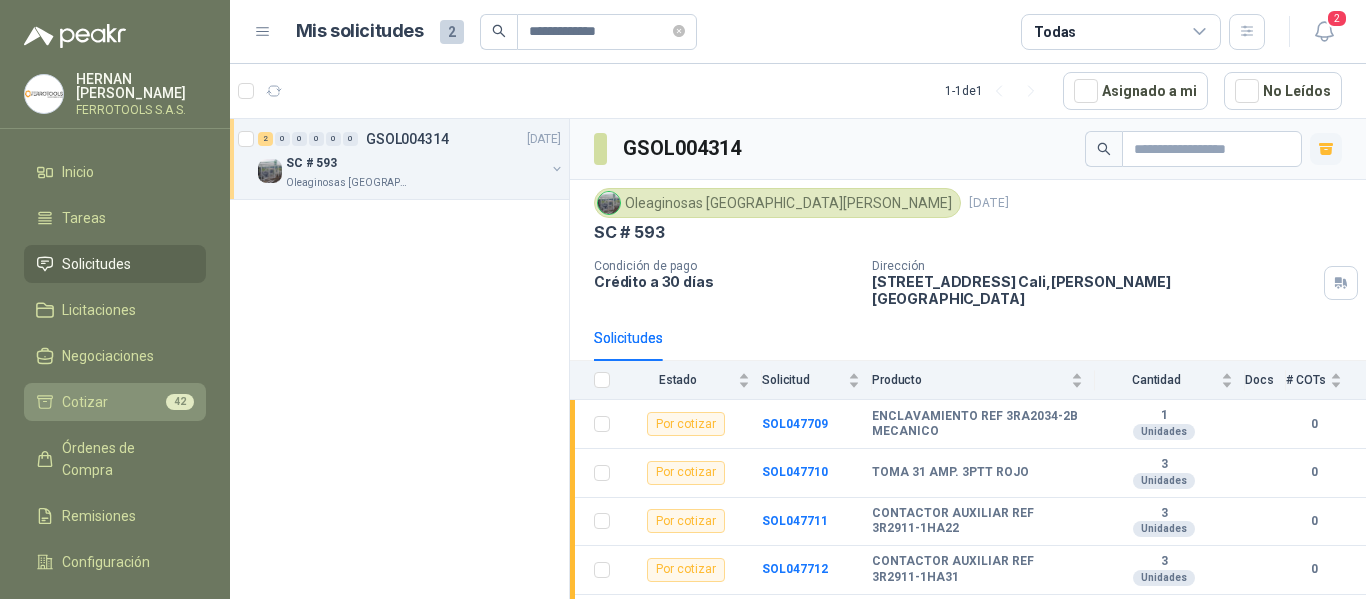 click on "Cotizar" at bounding box center [85, 402] 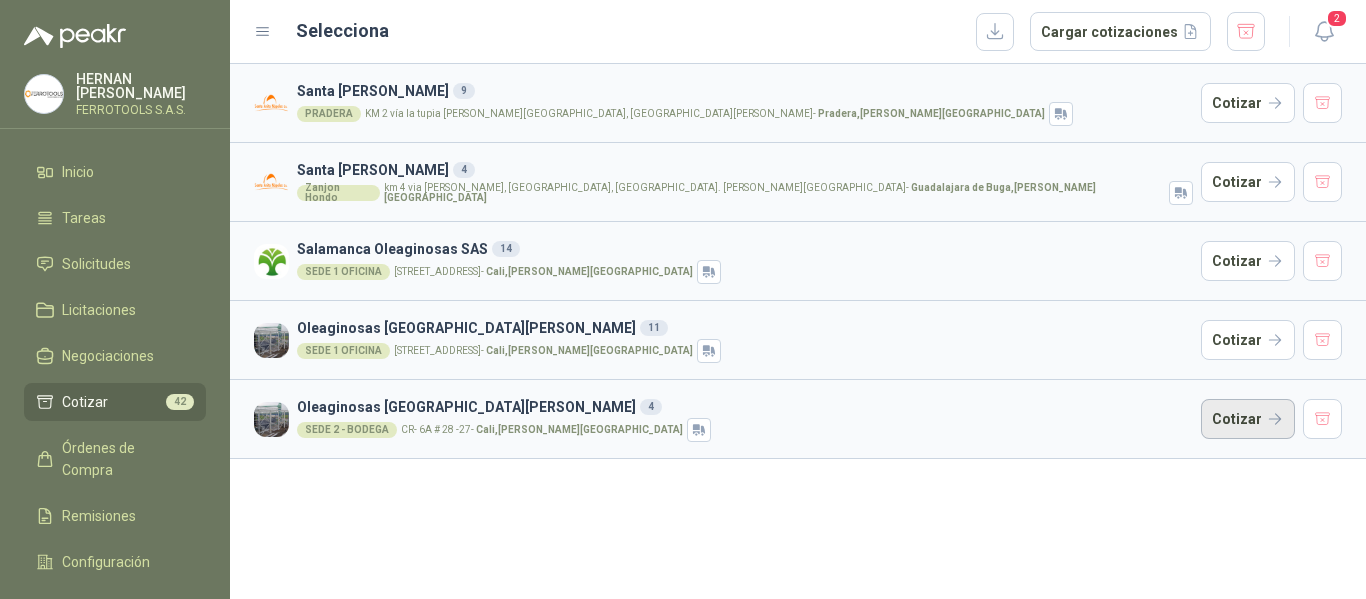 click on "Cotizar" at bounding box center (1248, 419) 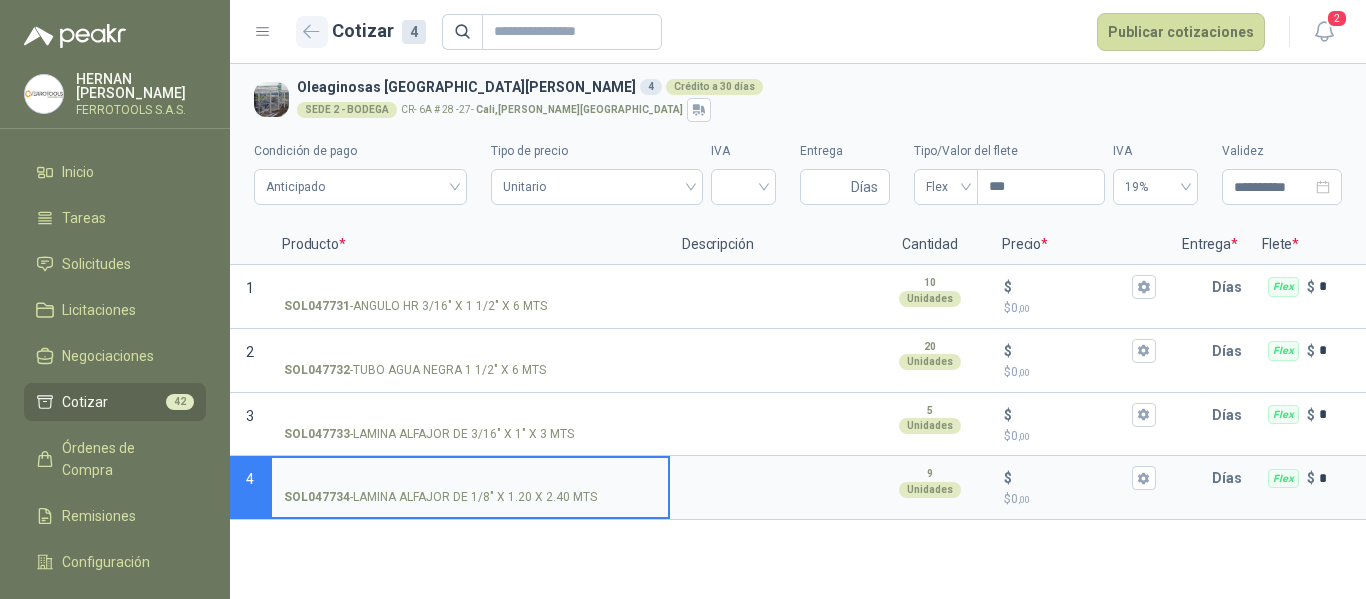 click at bounding box center (312, 32) 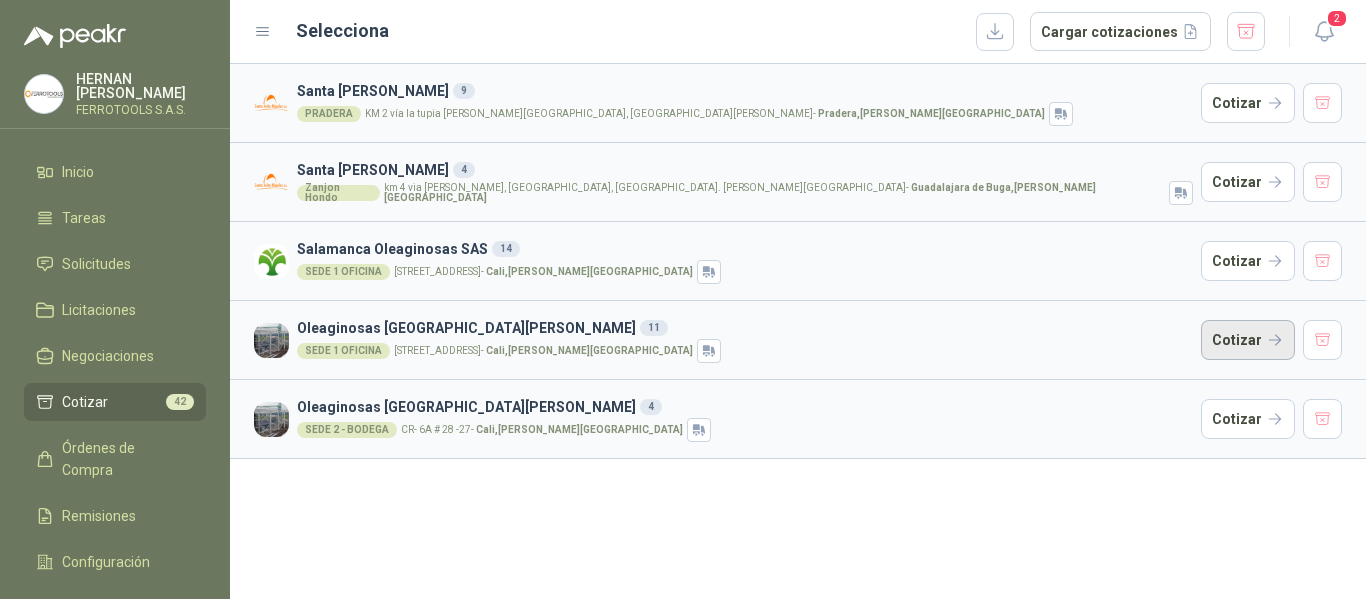 click on "Cotizar" at bounding box center [1248, 340] 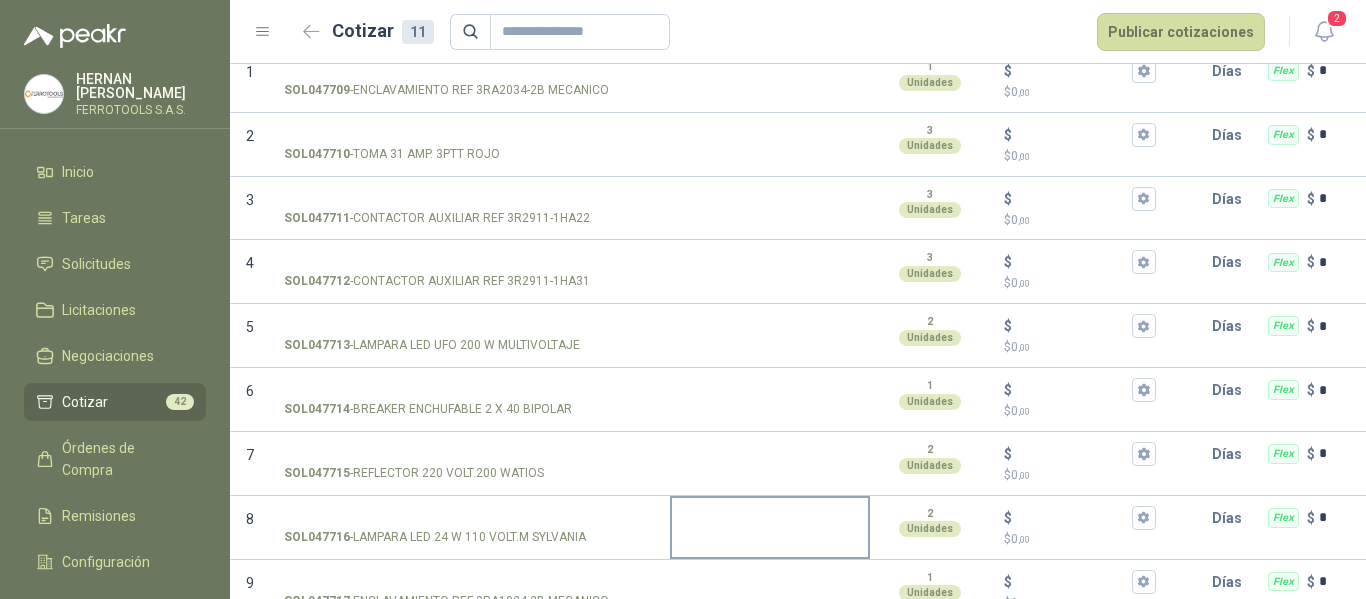 scroll, scrollTop: 0, scrollLeft: 0, axis: both 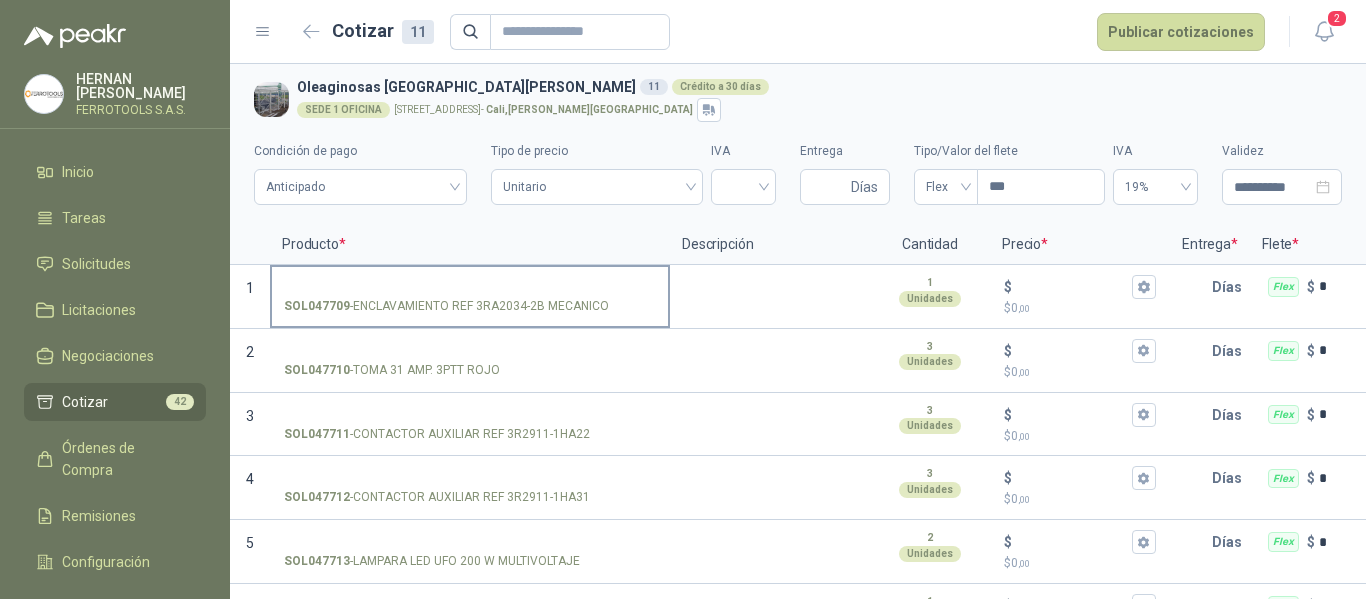 click on "SOL047709  -  ENCLAVAMIENTO REF 3RA2034-2B MECANICO" at bounding box center (470, 295) 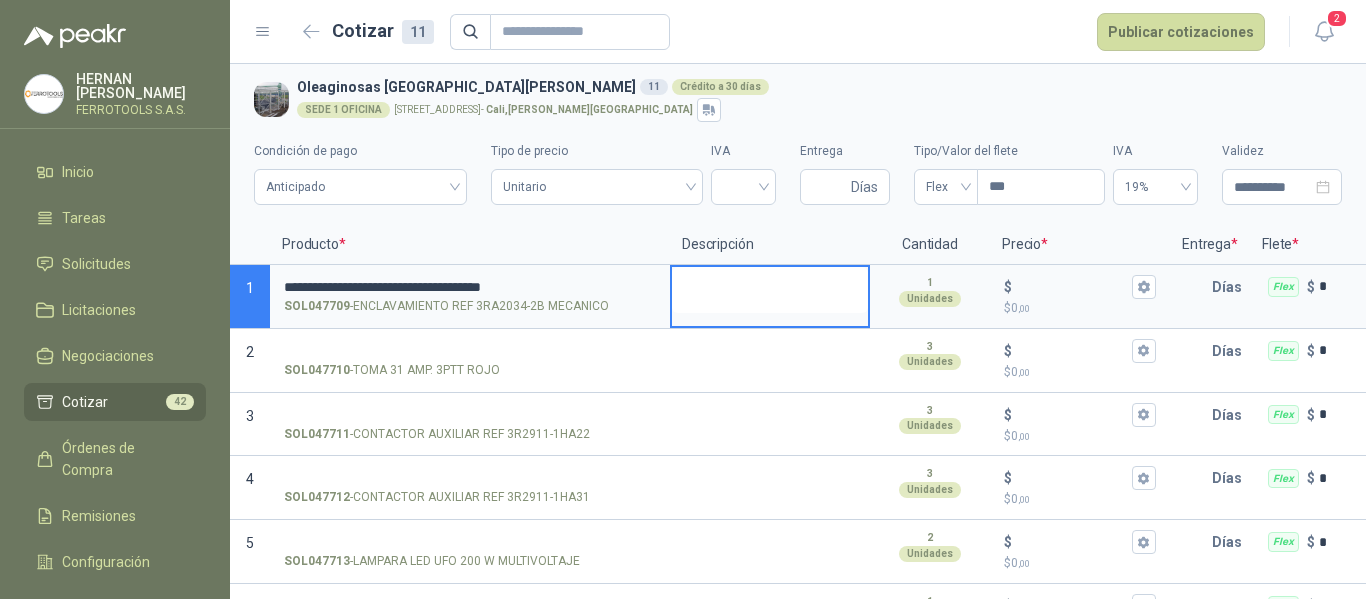 click at bounding box center [770, 290] 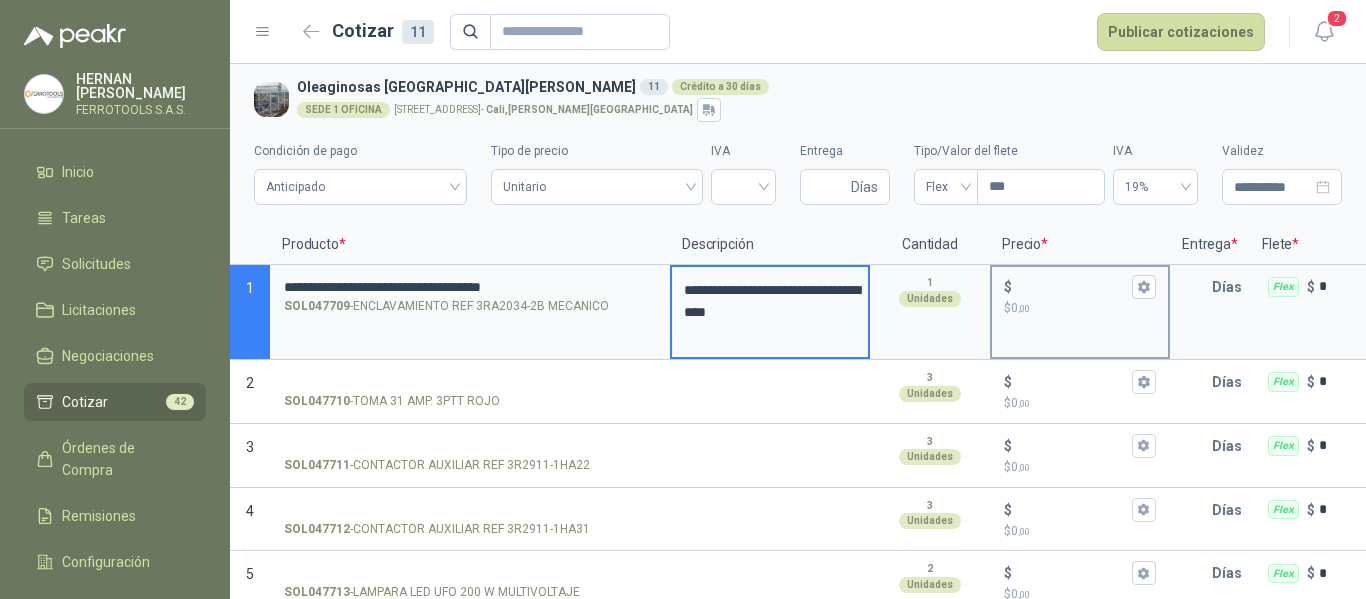 click on "$" at bounding box center (1080, 287) 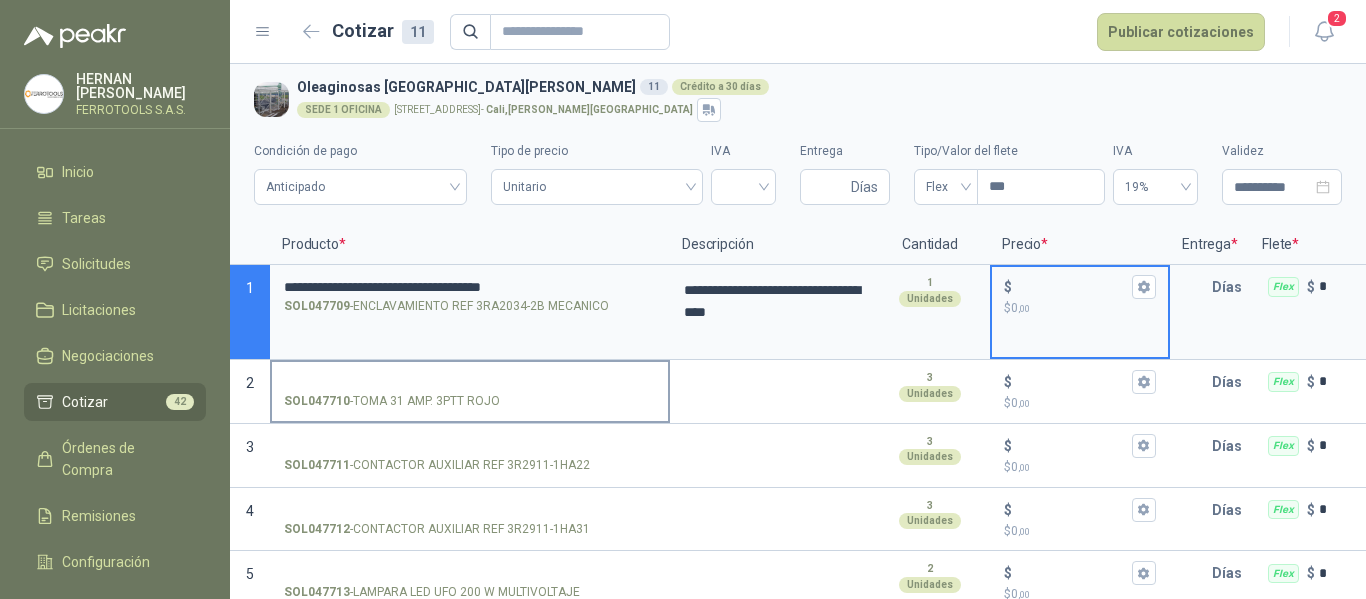 click on "SOL047710  -  TOMA 31 AMP. 3PTT ROJO" at bounding box center [470, 390] 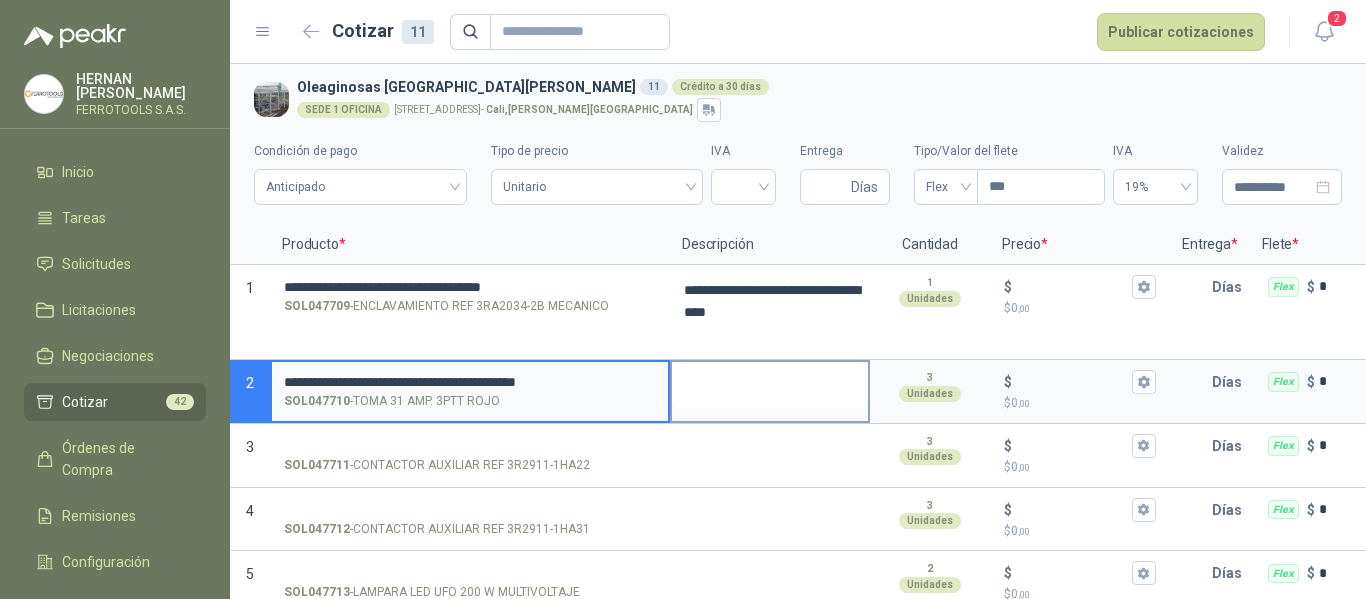 click at bounding box center [770, 385] 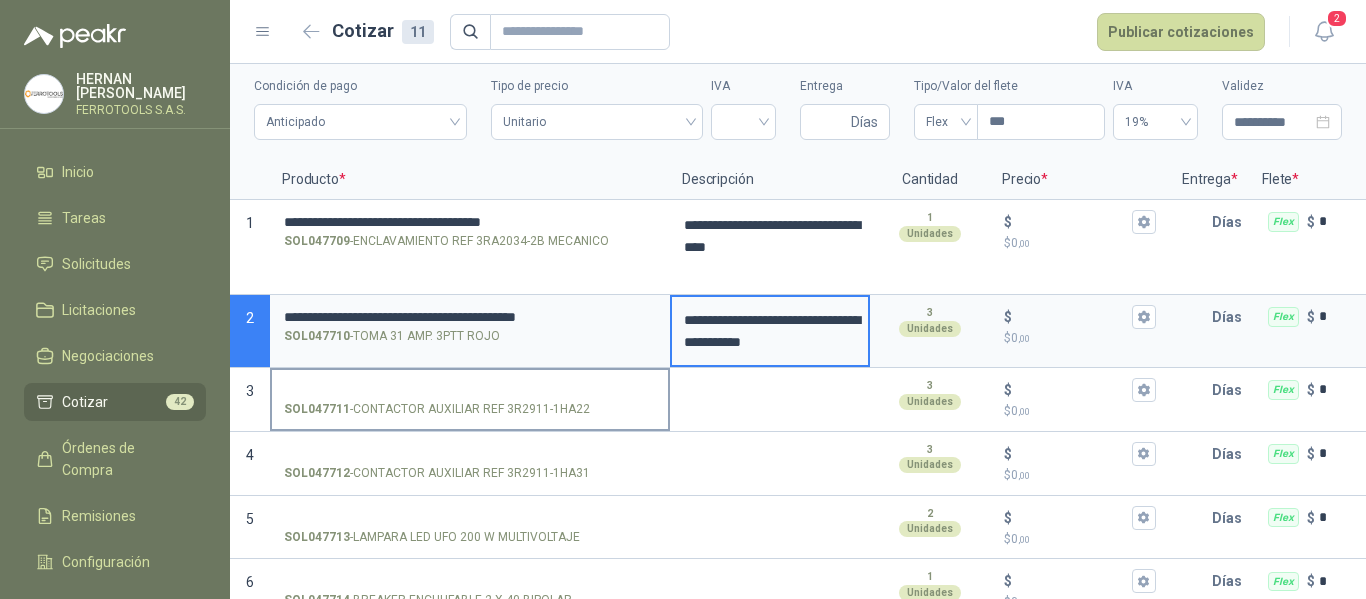 scroll, scrollTop: 100, scrollLeft: 0, axis: vertical 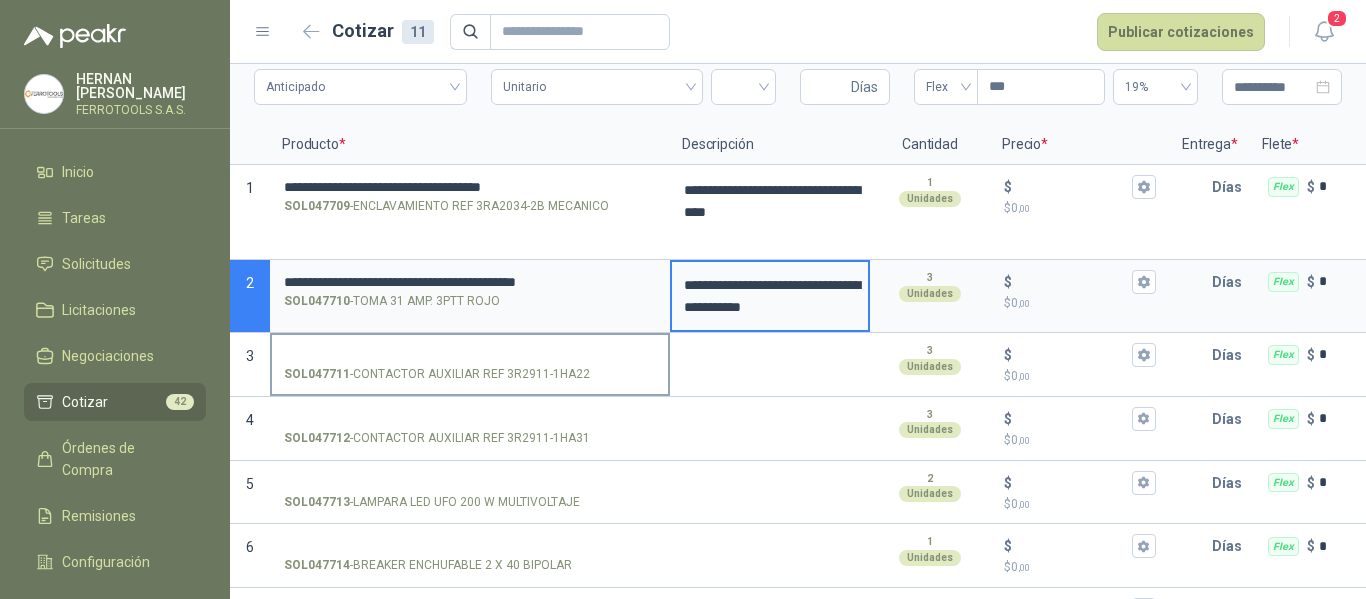 click on "SOL047711  -  CONTACTOR AUXILIAR REF 3R2911-1HA22" at bounding box center (470, 355) 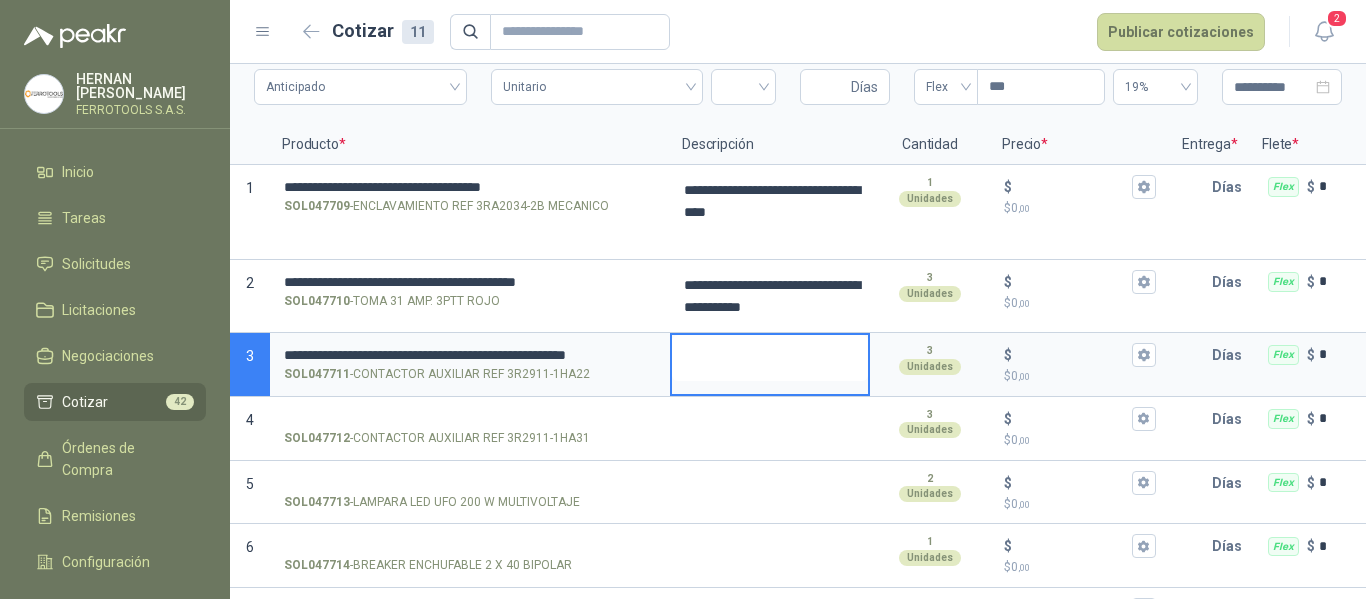 click at bounding box center (770, 358) 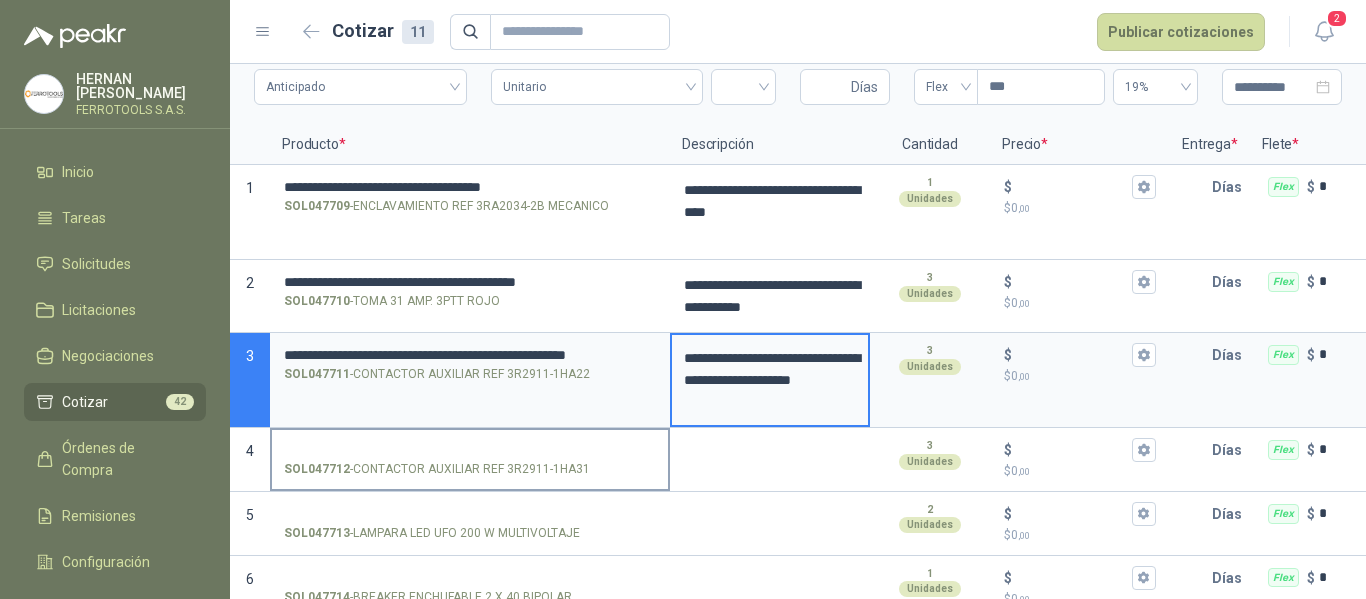 click on "SOL047712  -  CONTACTOR AUXILIAR REF 3R2911-1HA31" at bounding box center [470, 450] 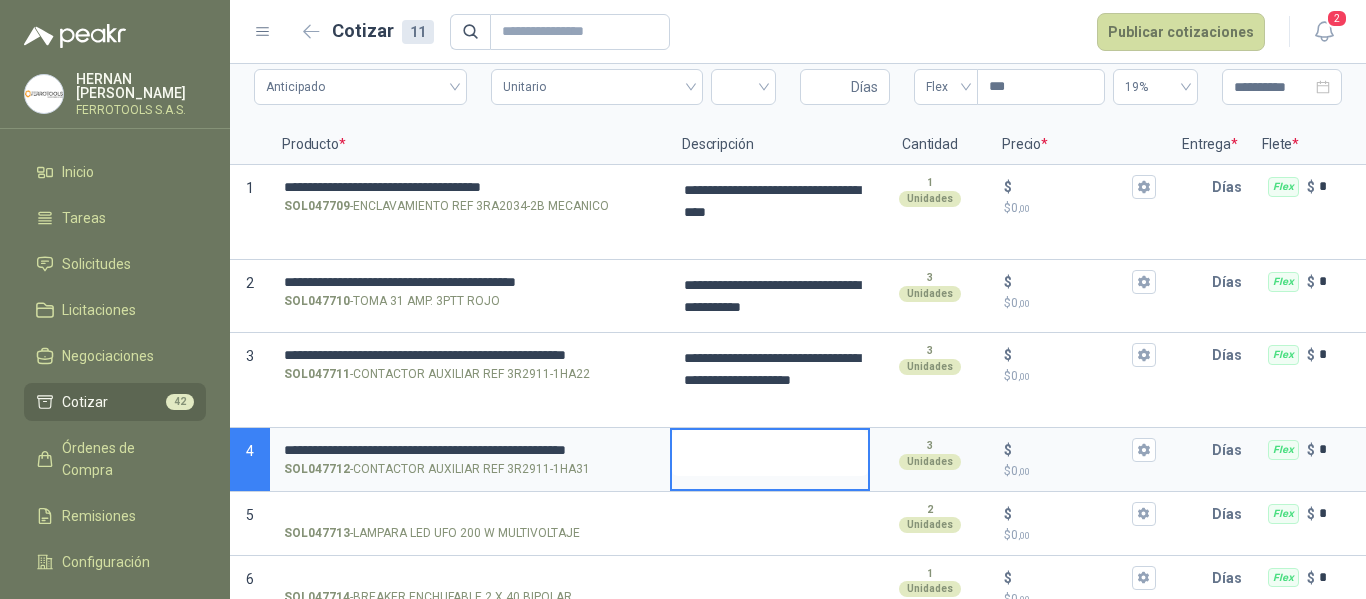 click at bounding box center [770, 453] 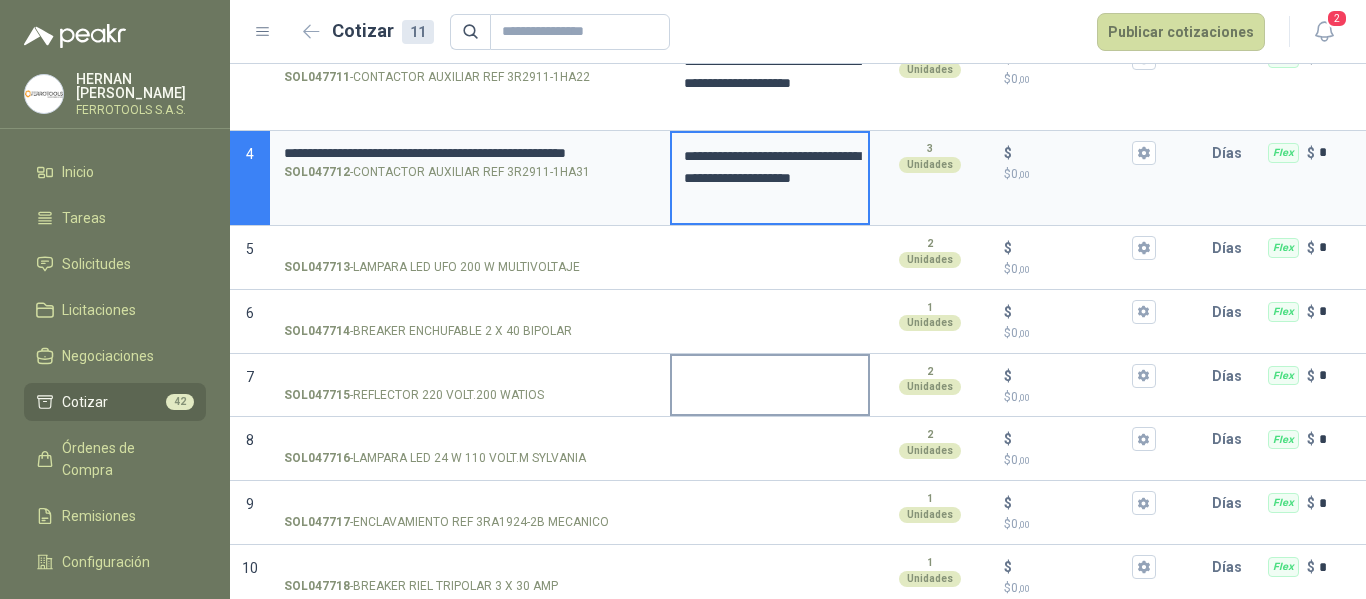 scroll, scrollTop: 400, scrollLeft: 0, axis: vertical 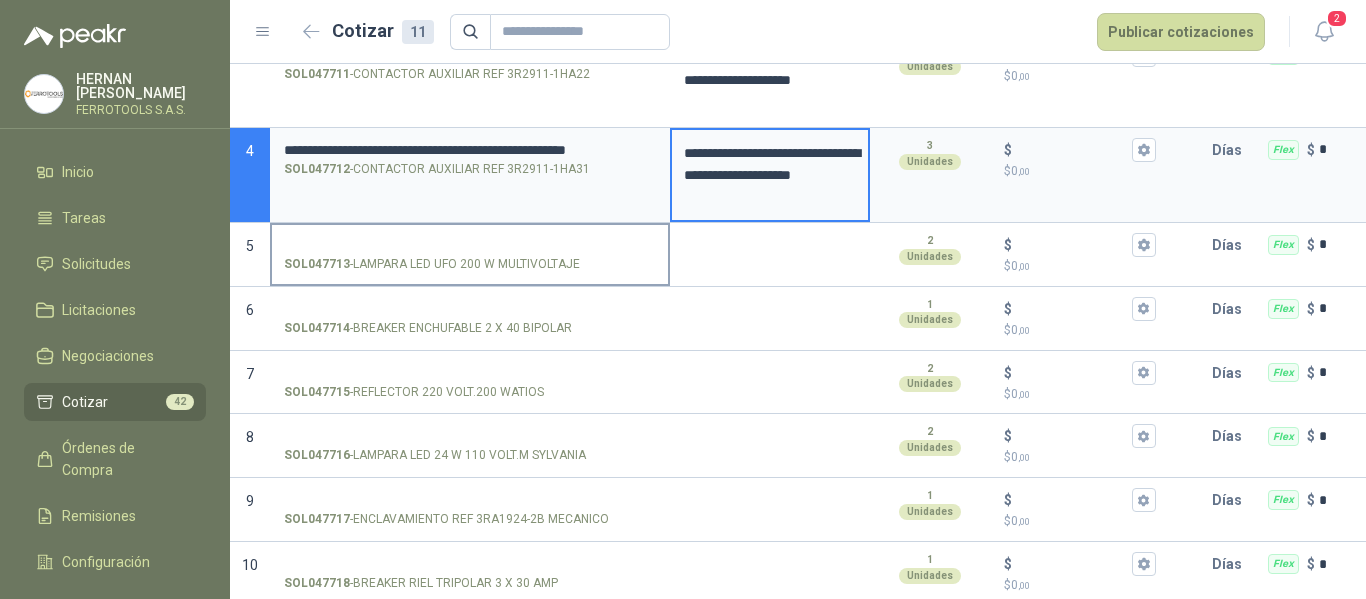 click on "SOL047713  -  LAMPARA LED UFO 200 W MULTIVOLTAJE" at bounding box center (470, 245) 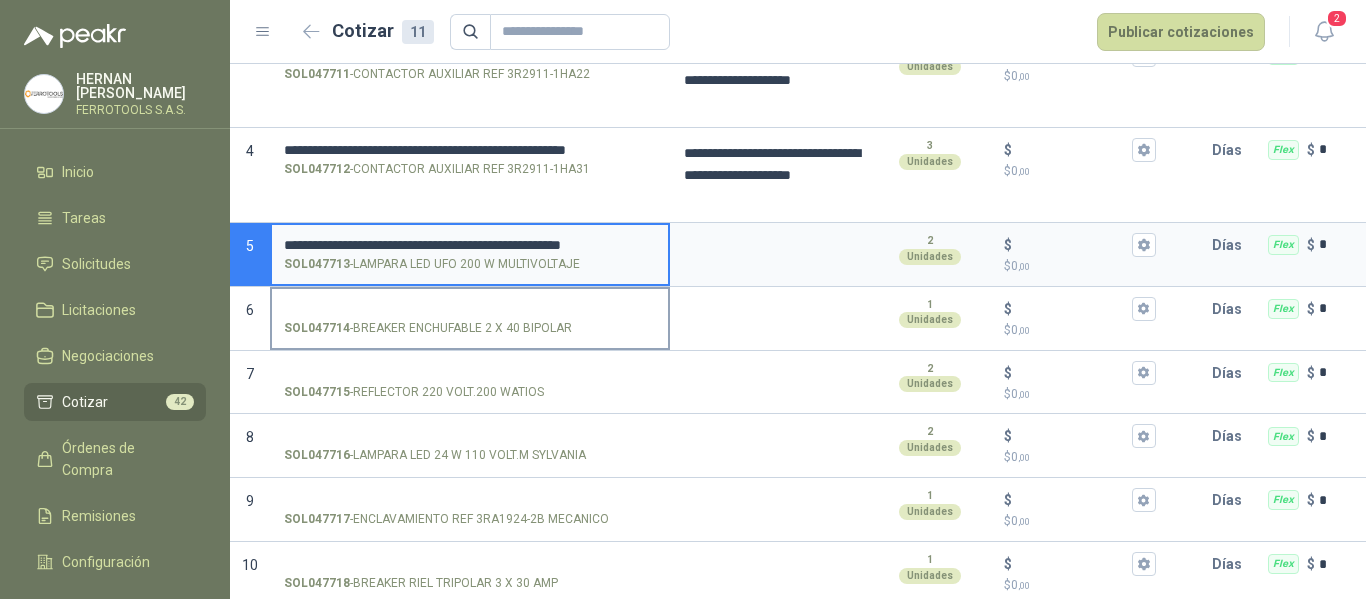 click on "SOL047714  -  BREAKER ENCHUFABLE 2 X 40 BIPOLAR" at bounding box center [470, 309] 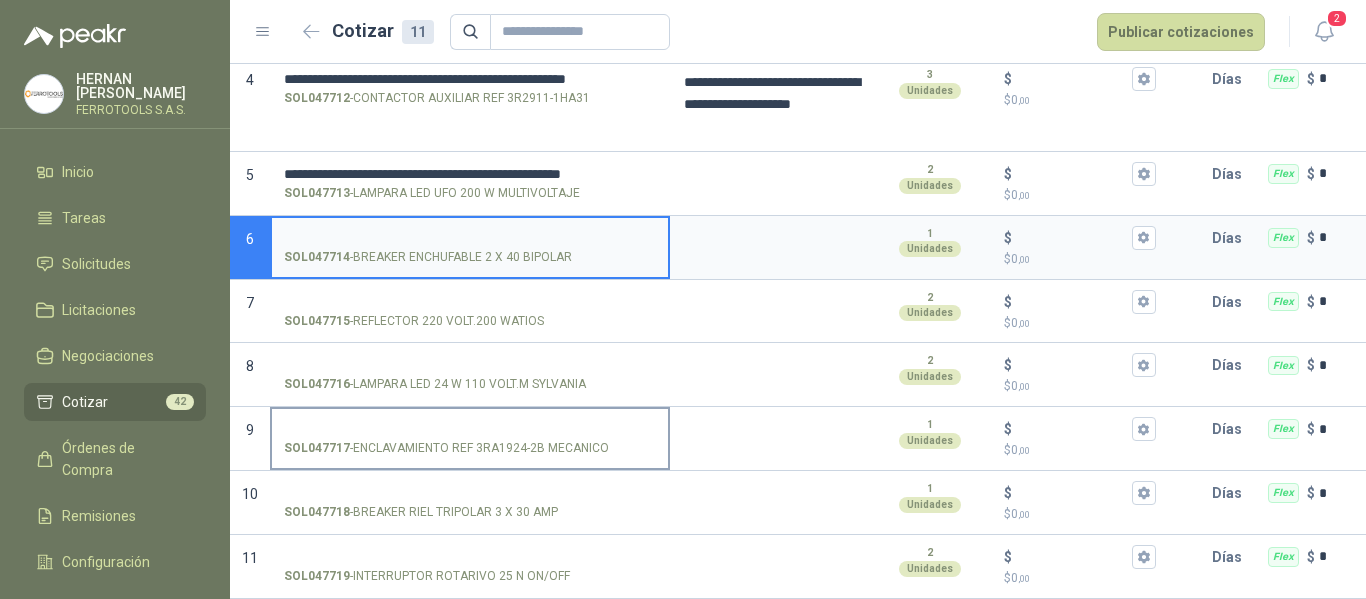scroll, scrollTop: 0, scrollLeft: 0, axis: both 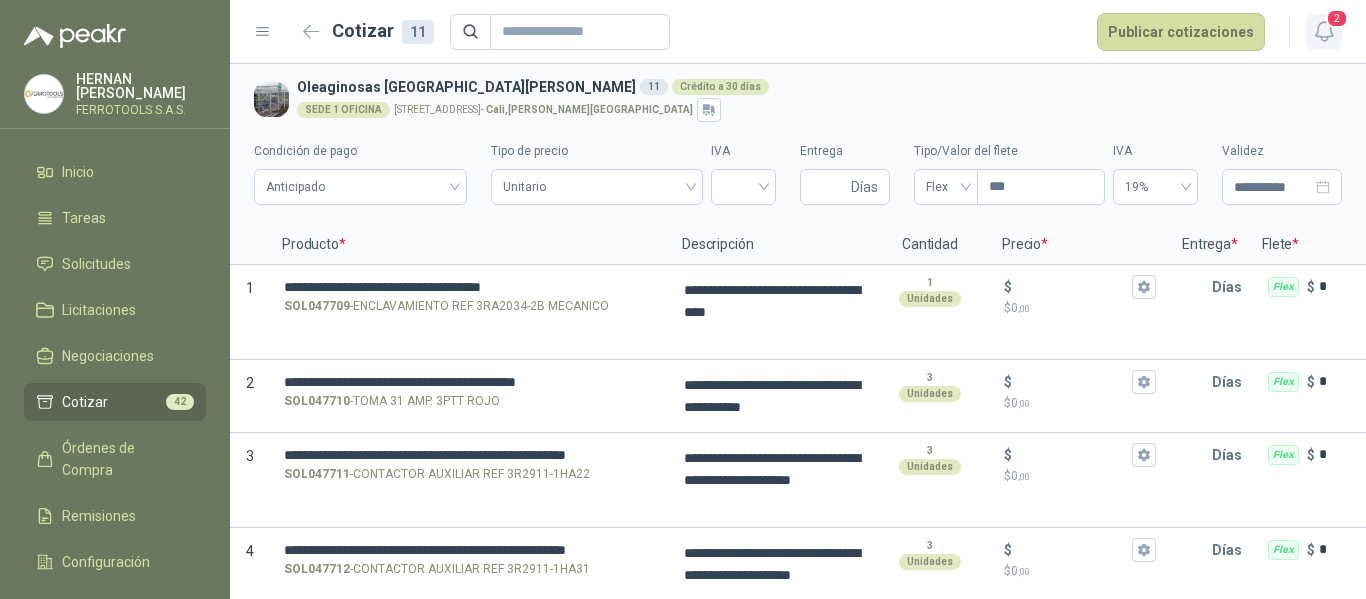 click on "2" at bounding box center [1324, 32] 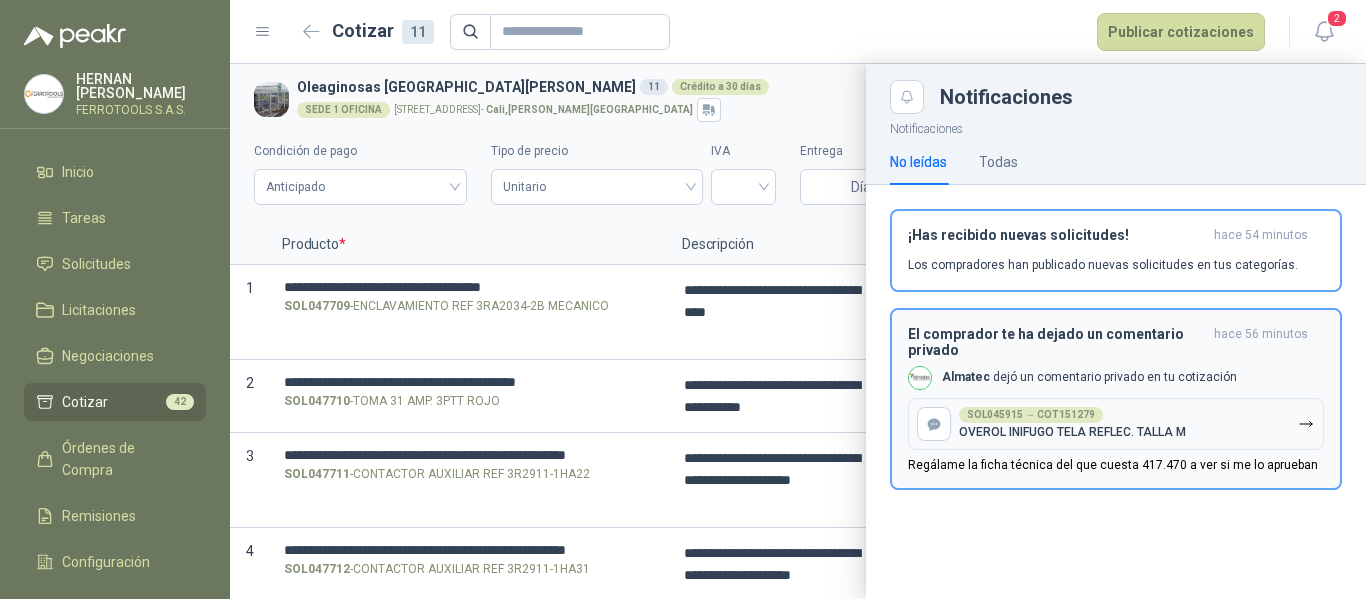 click on "El comprador te ha dejado un comentario privado hace 56 minutos   Almatec    dejó un comentario privado en tu cotización SOL045915 → COT151279 OVEROL INIFUGO TELA REFLEC. TALLA M Regálame la ficha técnica del que cuesta 417.470 a ver si me lo aprueban" at bounding box center [1116, 399] 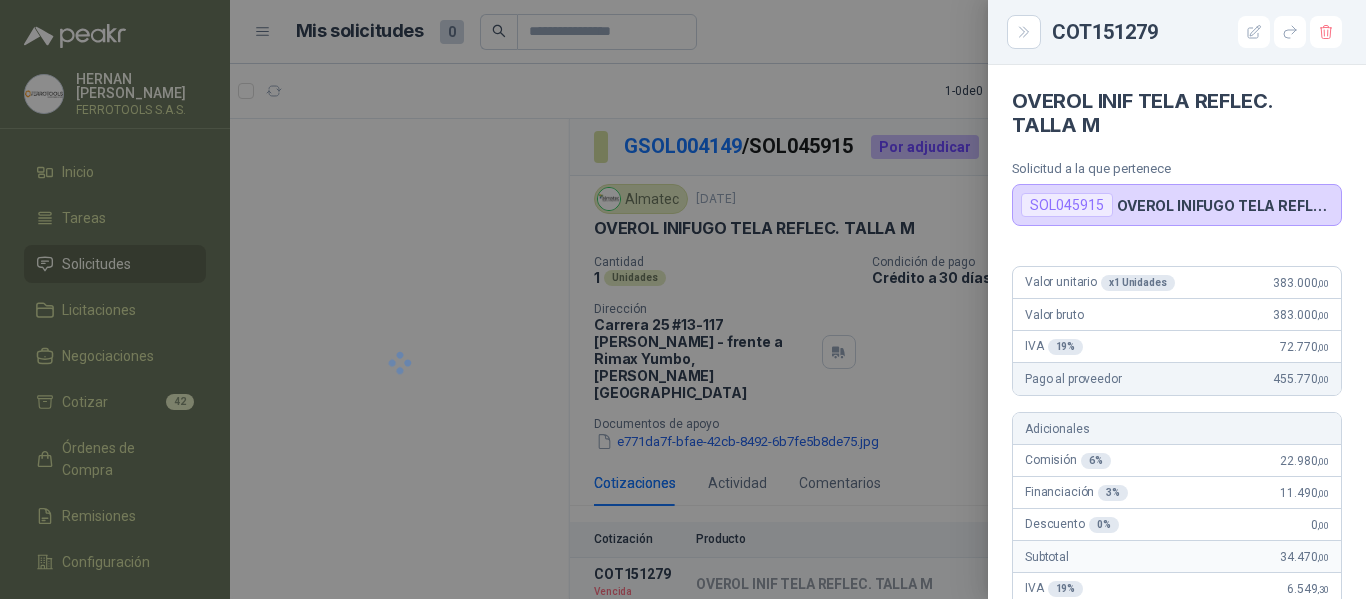 click on "COT151279       OVEROL INIF TELA REFLEC. TALLA M Solicitud a la que pertenece SOL045915 OVEROL INIFUGO TELA REFLEC. TALLA M Valor unitario x 1   Unidades 383.000 ,00 Valor bruto 383.000 ,00 IVA 19 % 72.770 ,00 Pago al proveedor 455.770 ,00 Adicionales Comisión 6 % 22.980 ,00 Financiación 3 % 11.490 ,00 Descuento 0 % 0 ,00 Subtotal 34.470 ,00 IVA 19 % 6.549 ,30 Total adicionales 41.019 ,30 Cobro al comprador 496.789 ,30 [PERSON_NAME]  0 ,00 [PERSON_NAME] 0 % 0 ,00 Total [PERSON_NAME] Incluido   0 ,00 Fecha de creación [DATE] Validez [DATE] [PERSON_NAME] de entrega 3  [PERSON_NAME] Condición de pago Anticipado Comentarios Pulsa  Ctrl  +  ENTER  para enviar" at bounding box center (683, 299) 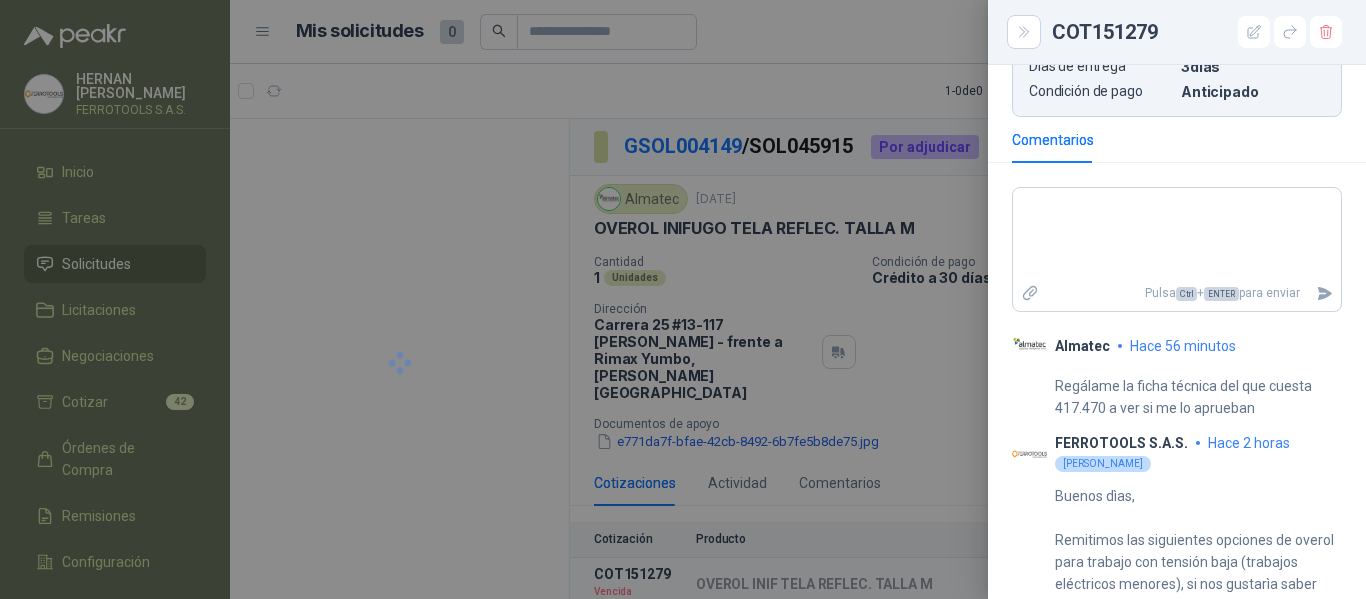 scroll, scrollTop: 1105, scrollLeft: 0, axis: vertical 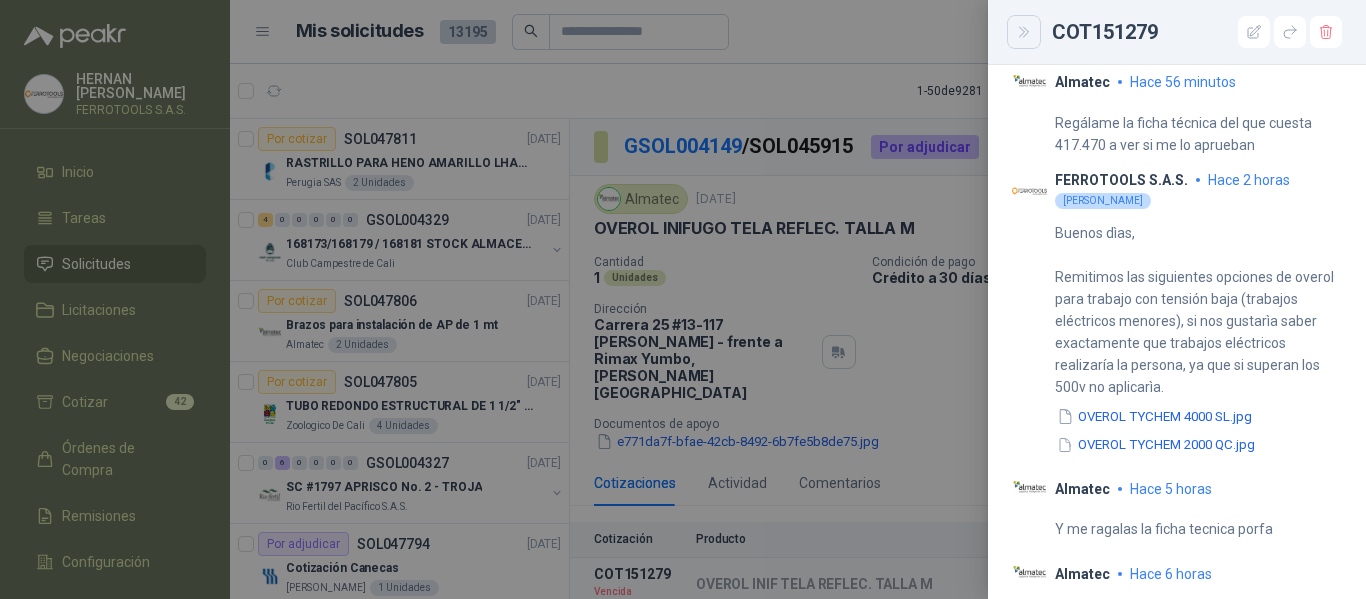 click 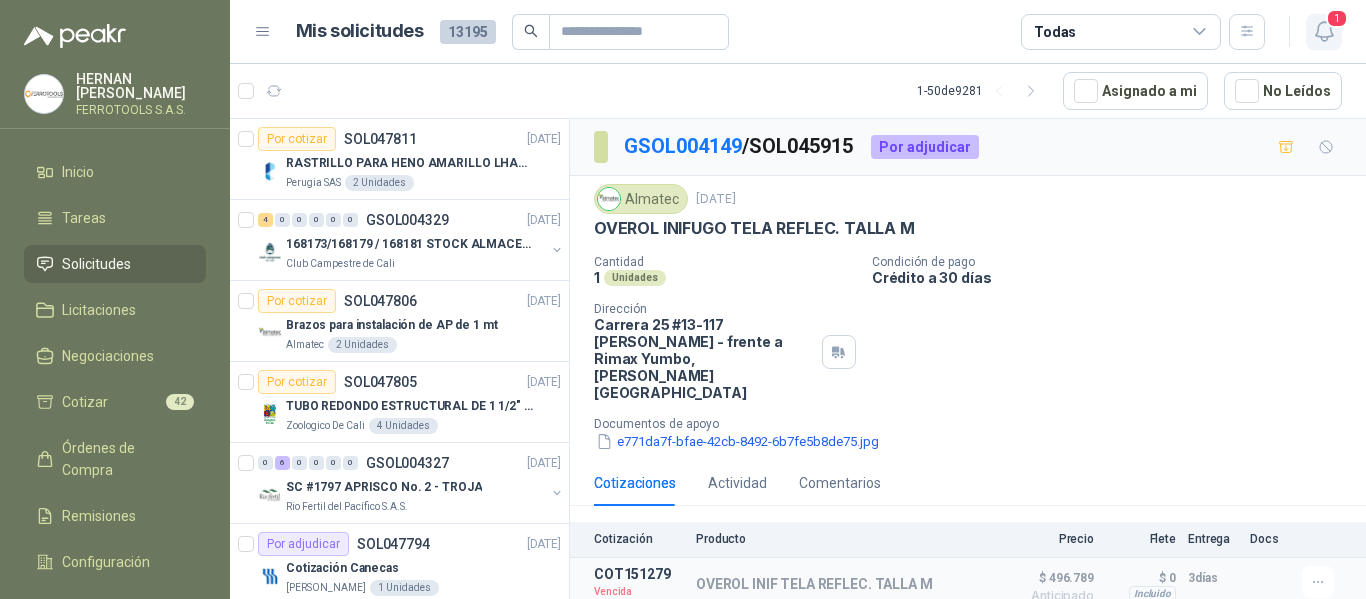 click on "1" at bounding box center [1324, 32] 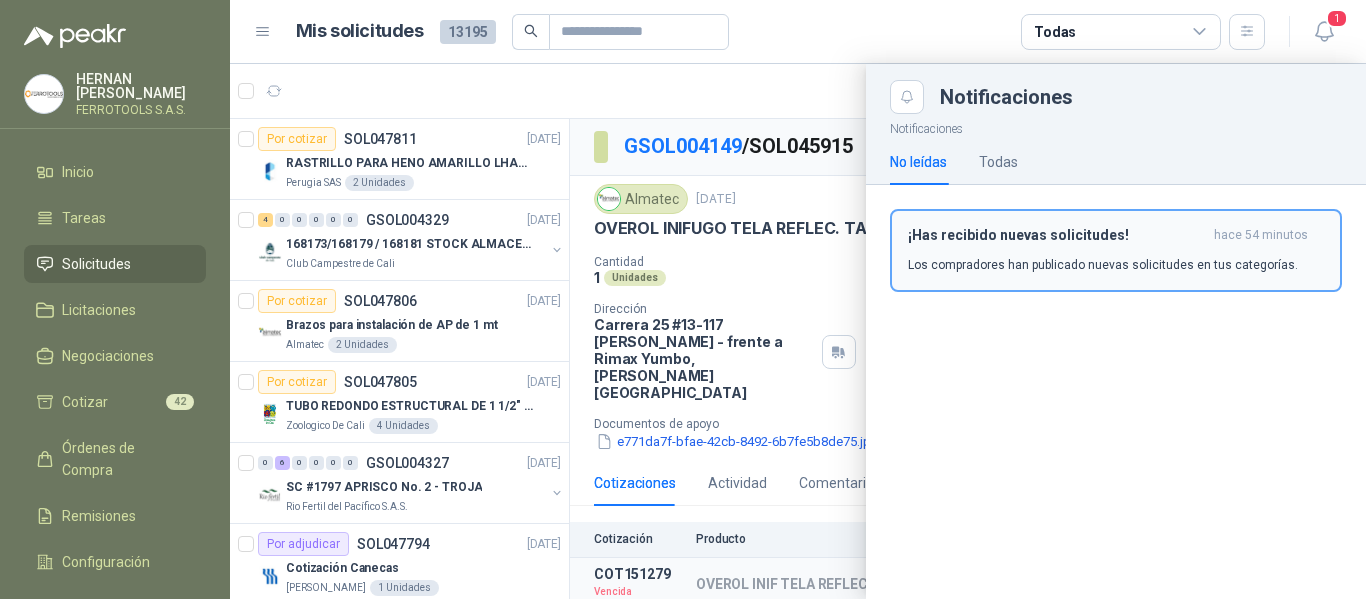 click on "Los compradores han publicado nuevas solicitudes en tus categorías." at bounding box center [1103, 265] 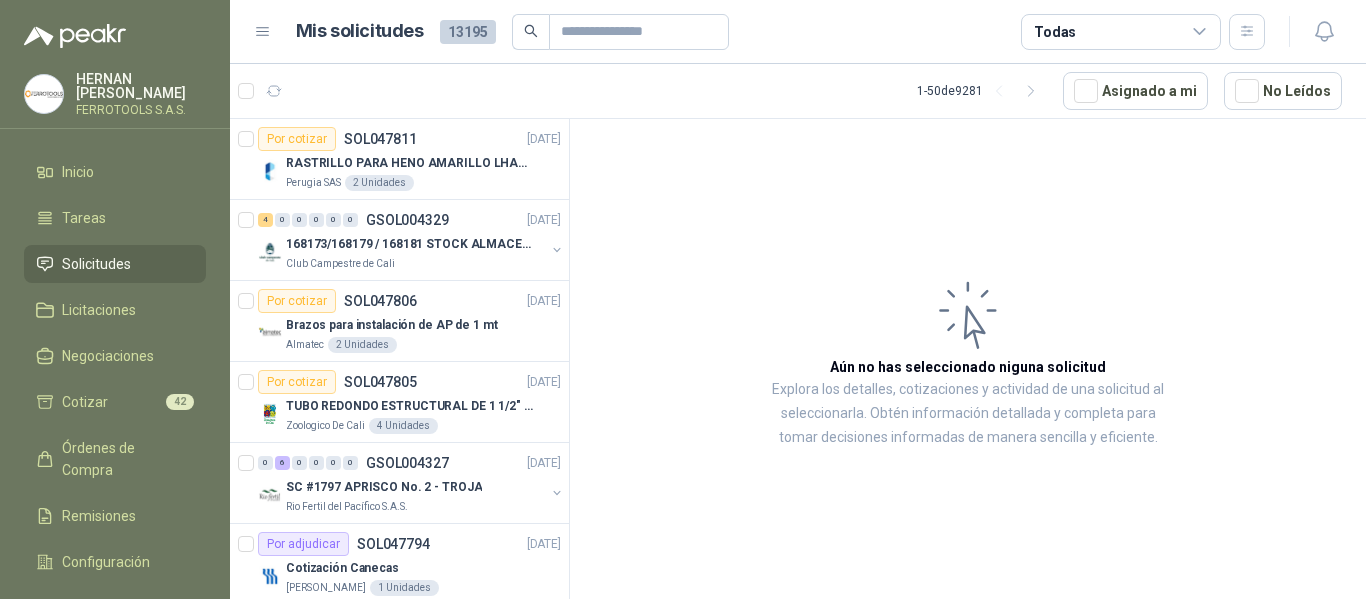 click on "1 - 50  de  9281 Asignado a mi No Leídos" at bounding box center [798, 91] 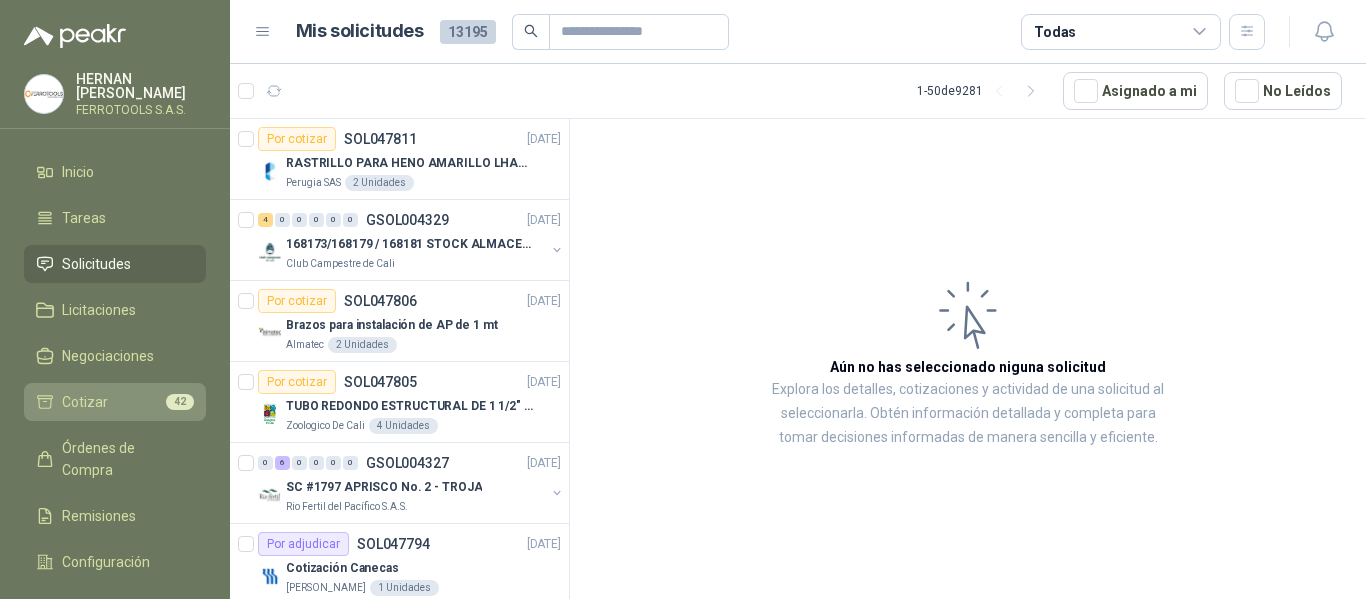 click on "Cotizar 42" at bounding box center [115, 402] 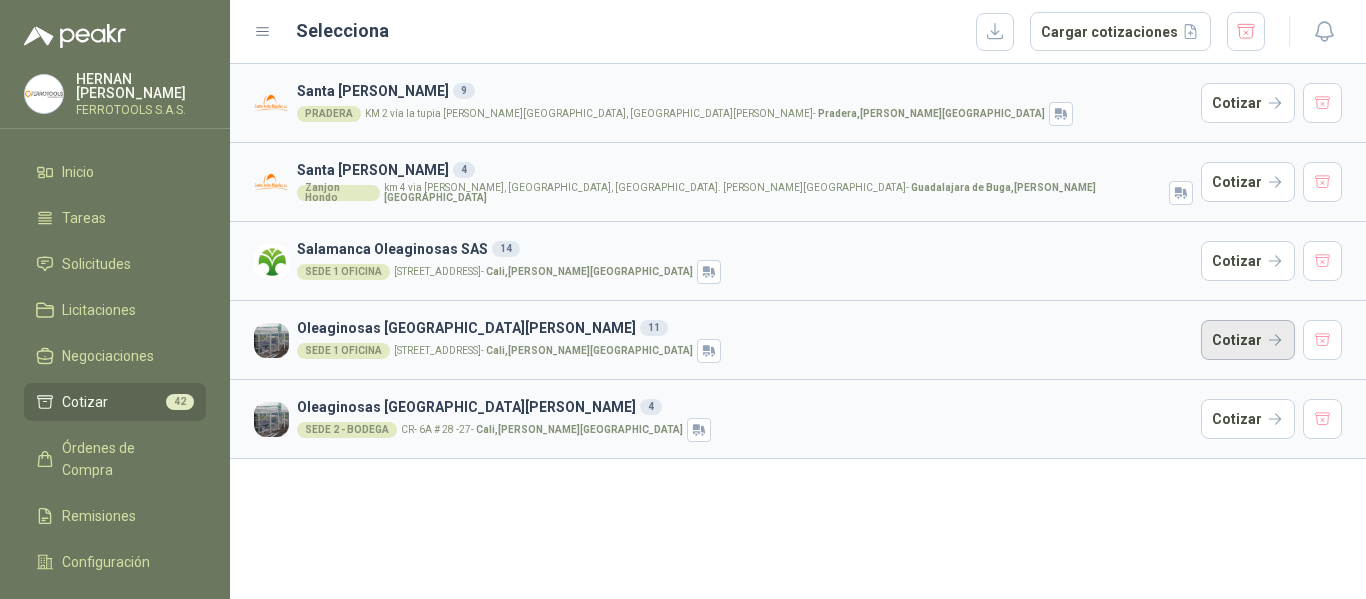 click on "Cotizar" at bounding box center [1248, 340] 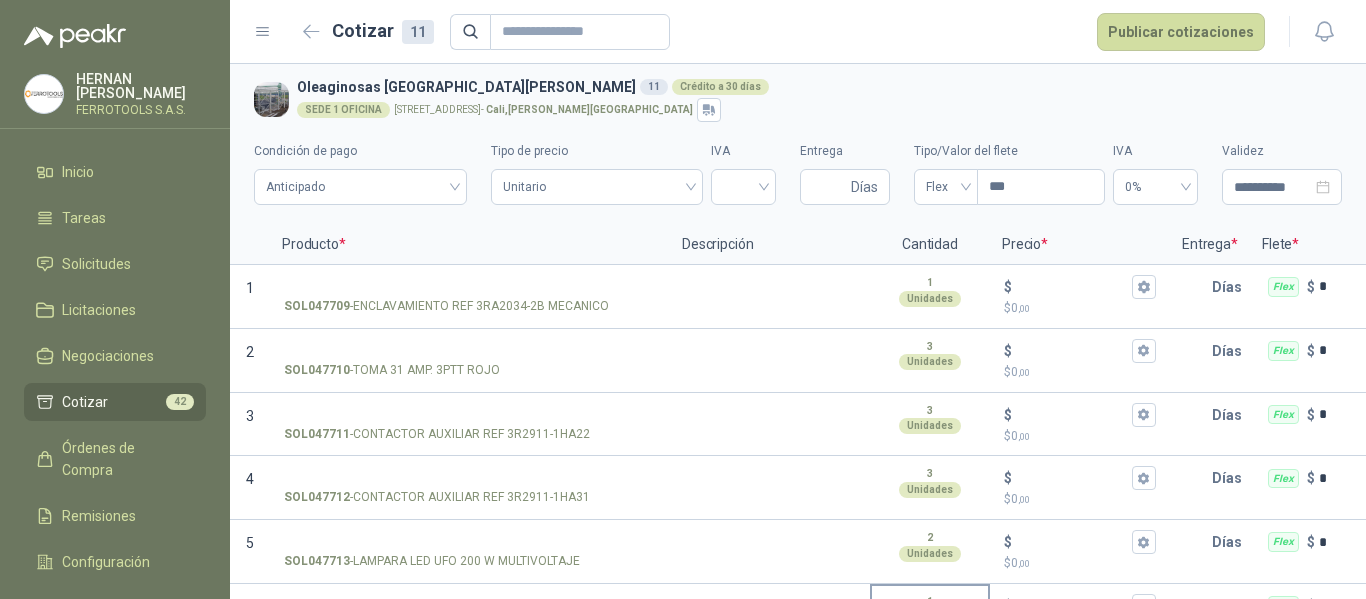 type 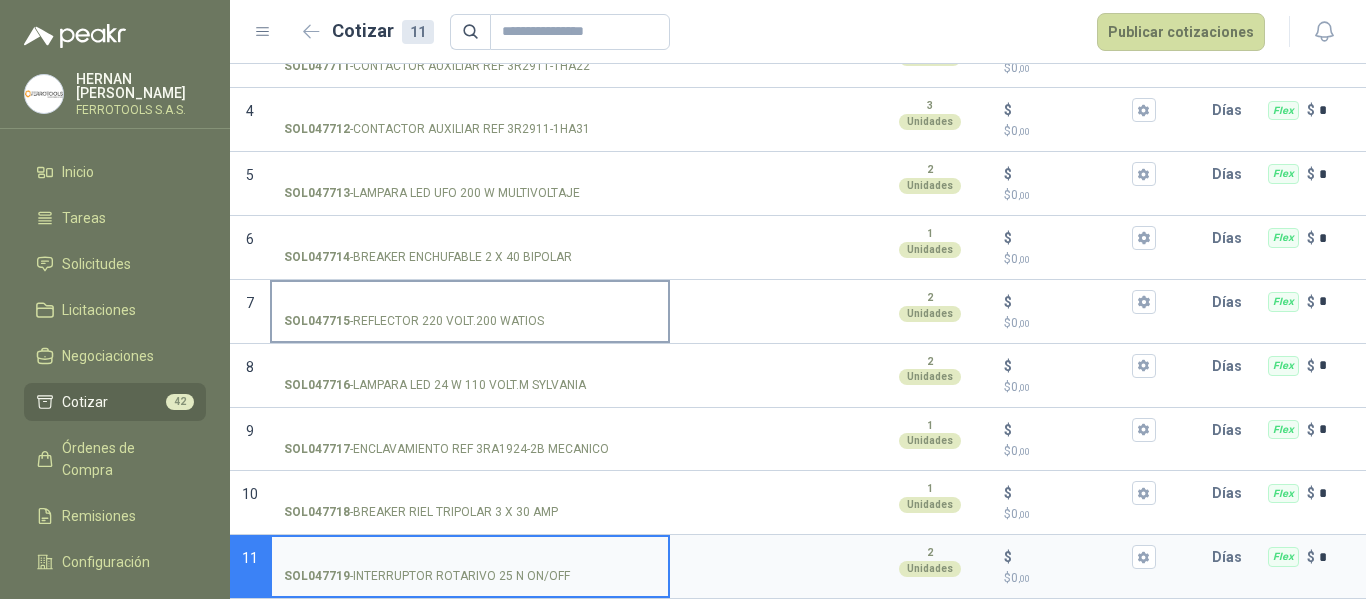 scroll, scrollTop: 0, scrollLeft: 0, axis: both 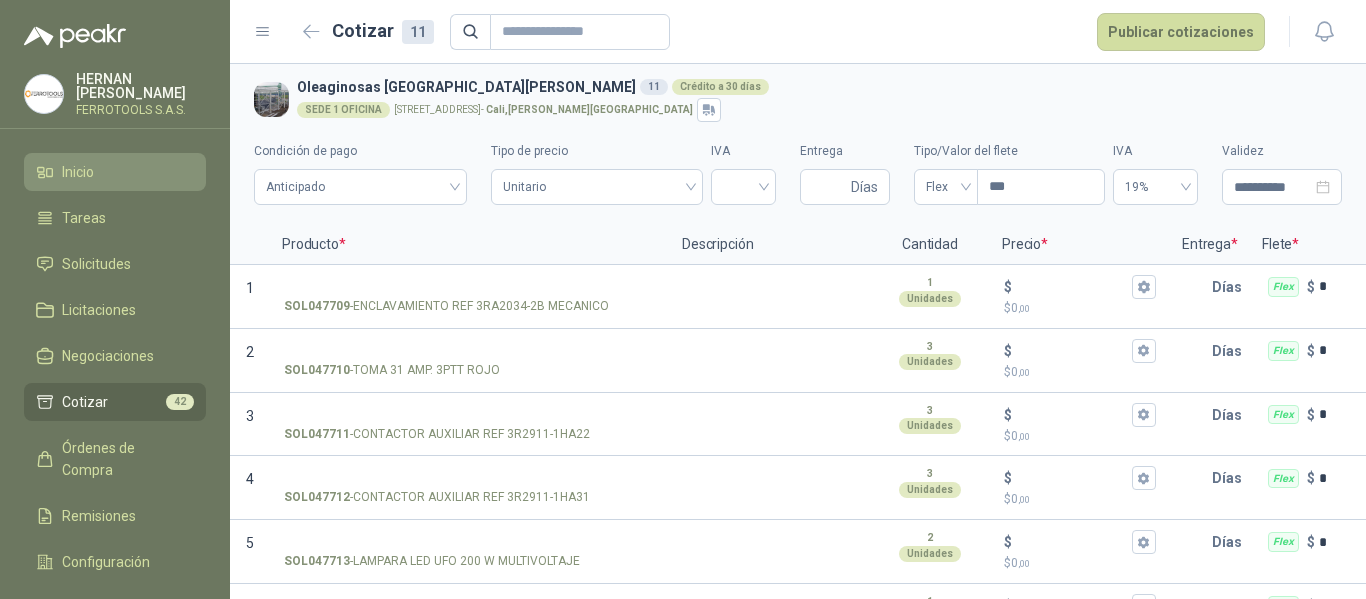 click on "Inicio" at bounding box center [78, 172] 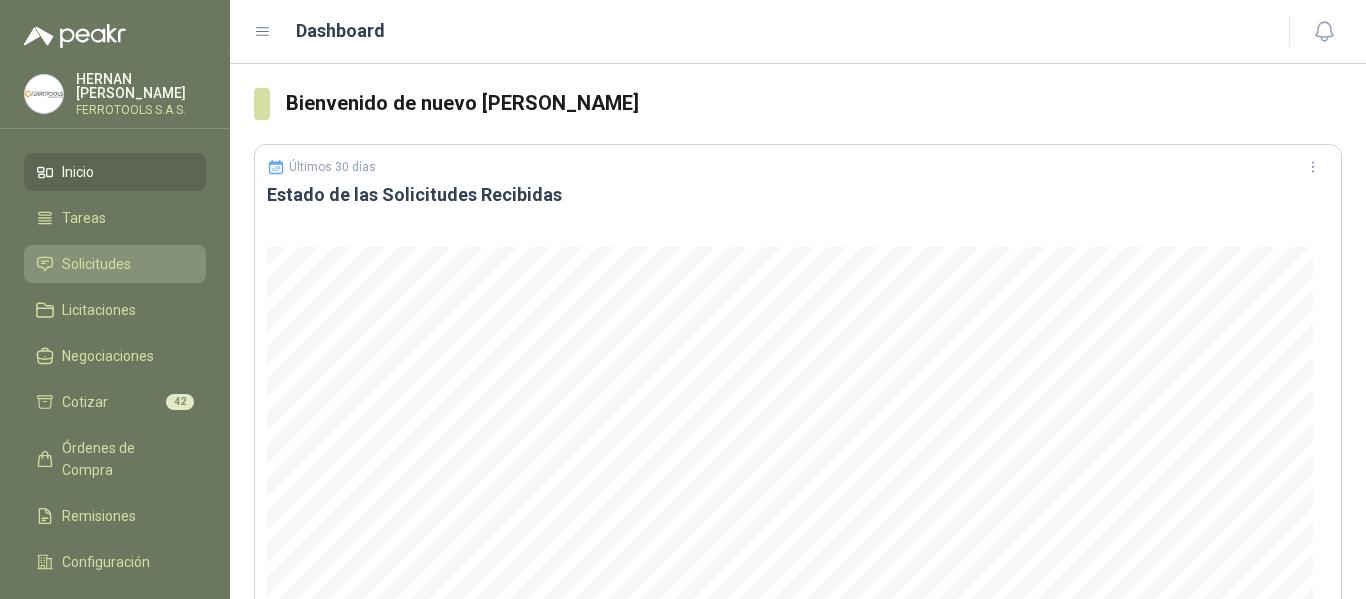 click on "Solicitudes" at bounding box center (96, 264) 